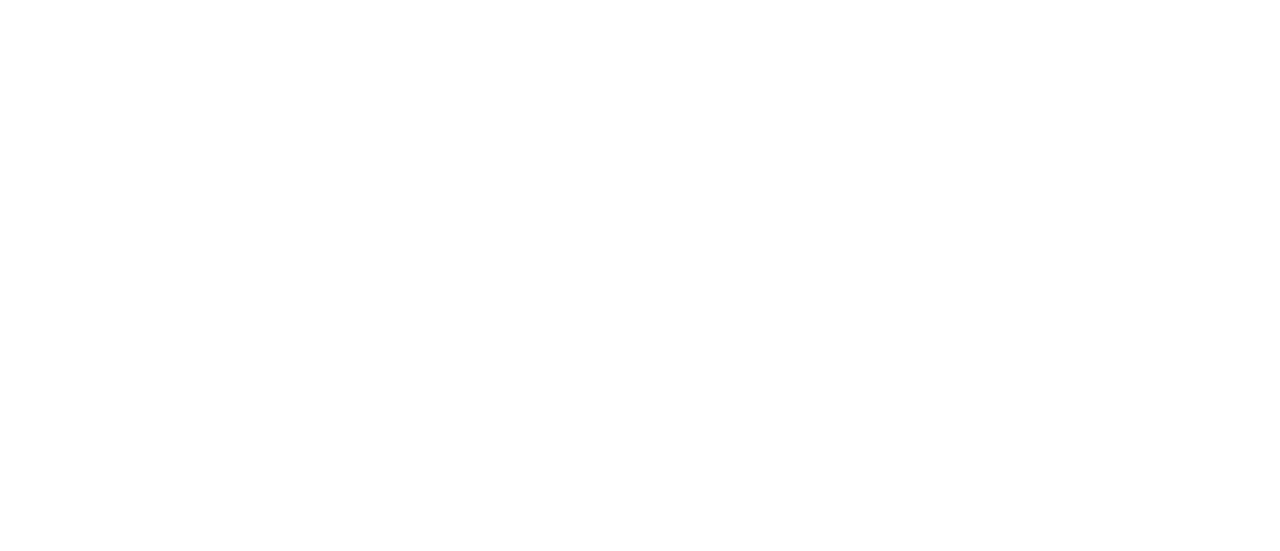 scroll, scrollTop: 0, scrollLeft: 0, axis: both 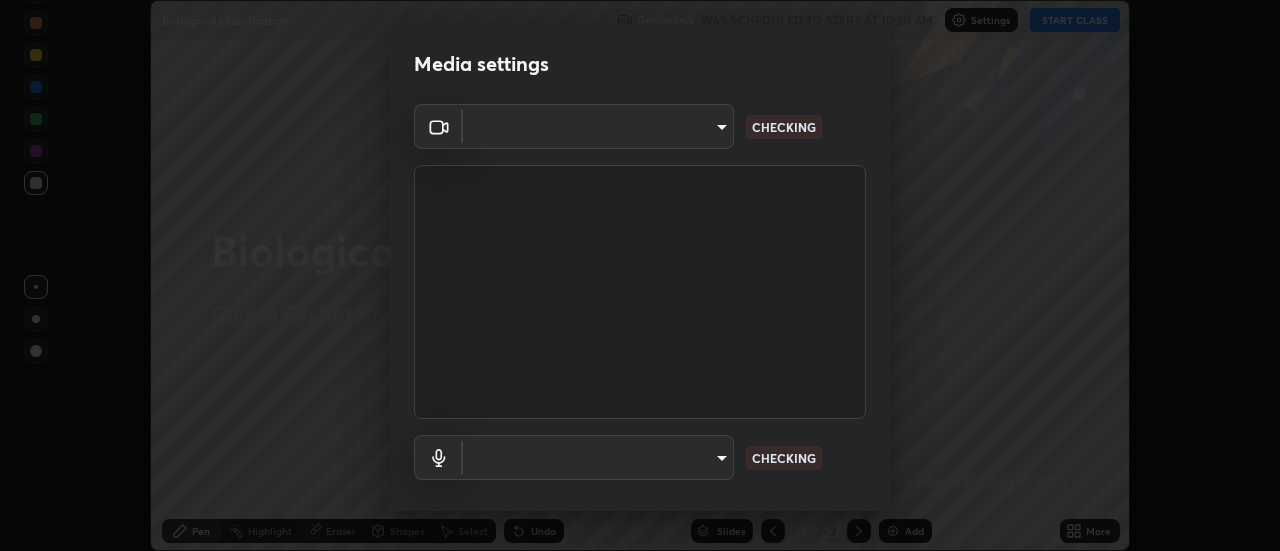 type on "c1743da8526a0aadeed10a62cbfcd2d4321df644c55b53bf1ad22bdce350b73d" 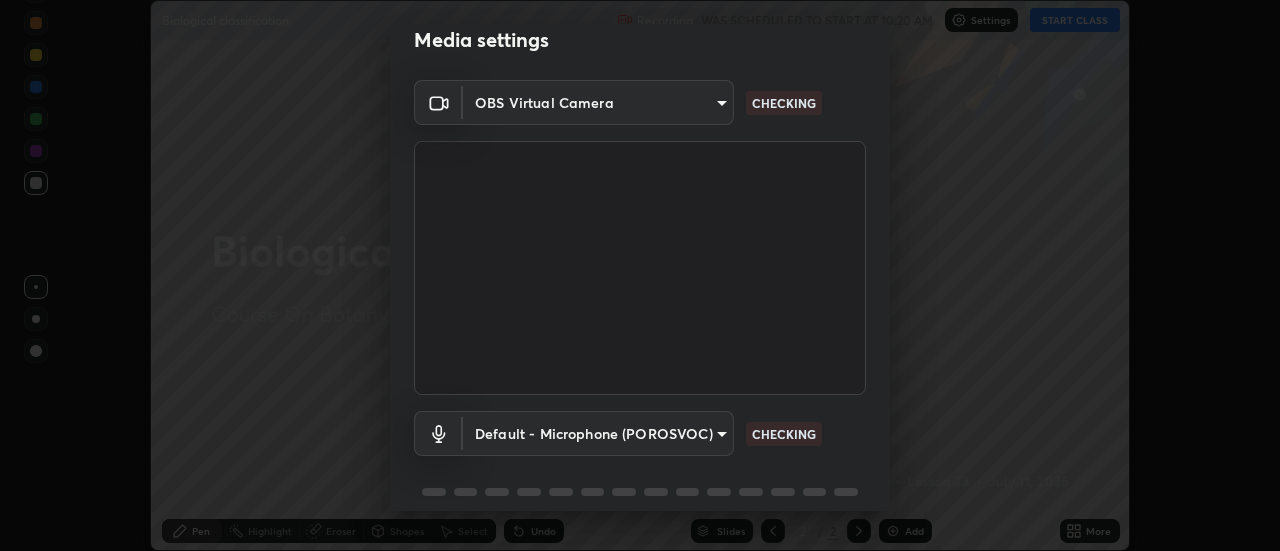scroll, scrollTop: 105, scrollLeft: 0, axis: vertical 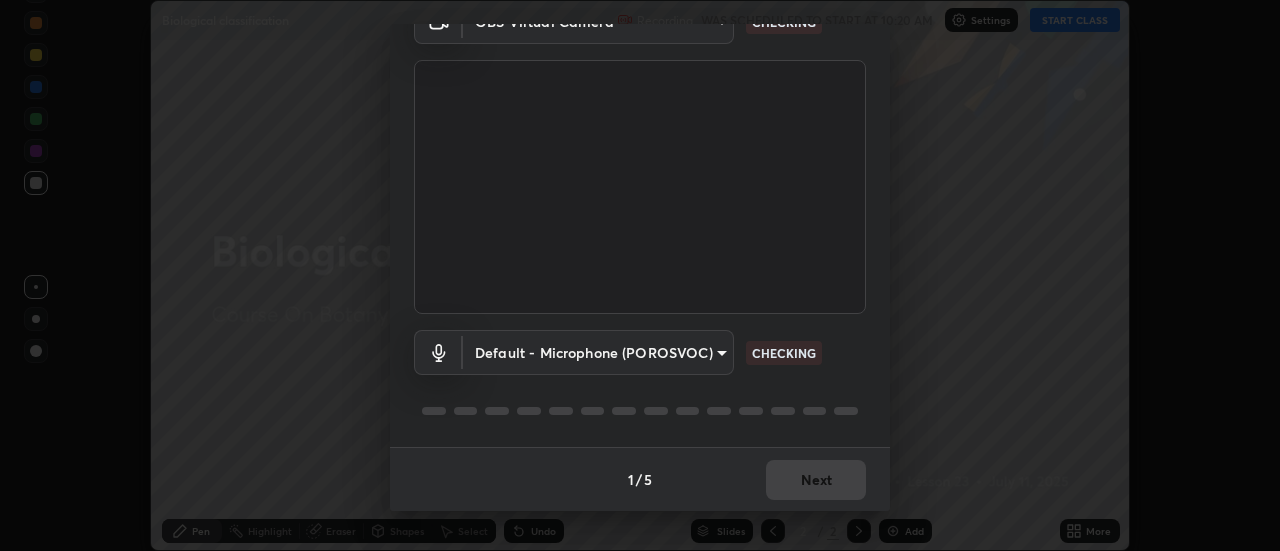 click on "Erase all Biological classification Recording WAS SCHEDULED TO START AT  10:20 AM Settings START CLASS Setting up your live class Biological classification • L23 of Course On Botany for NEET Growth 1 2027 Namthabad [PERSON_NAME] Pen Highlight Eraser Shapes Select Undo Slides 2 / 2 Add More No doubts shared Encourage your learners to ask a doubt for better clarity Report an issue Reason for reporting Buffering Chat not working Audio - Video sync issue Educator video quality low ​ Attach an image Report Media settings OBS Virtual Camera c1743da8526a0aadeed10a62cbfcd2d4321df644c55b53bf1ad22bdce350b73d CHECKING Default - Microphone (POROSVOC) default CHECKING 1 / 5 Next" at bounding box center (640, 275) 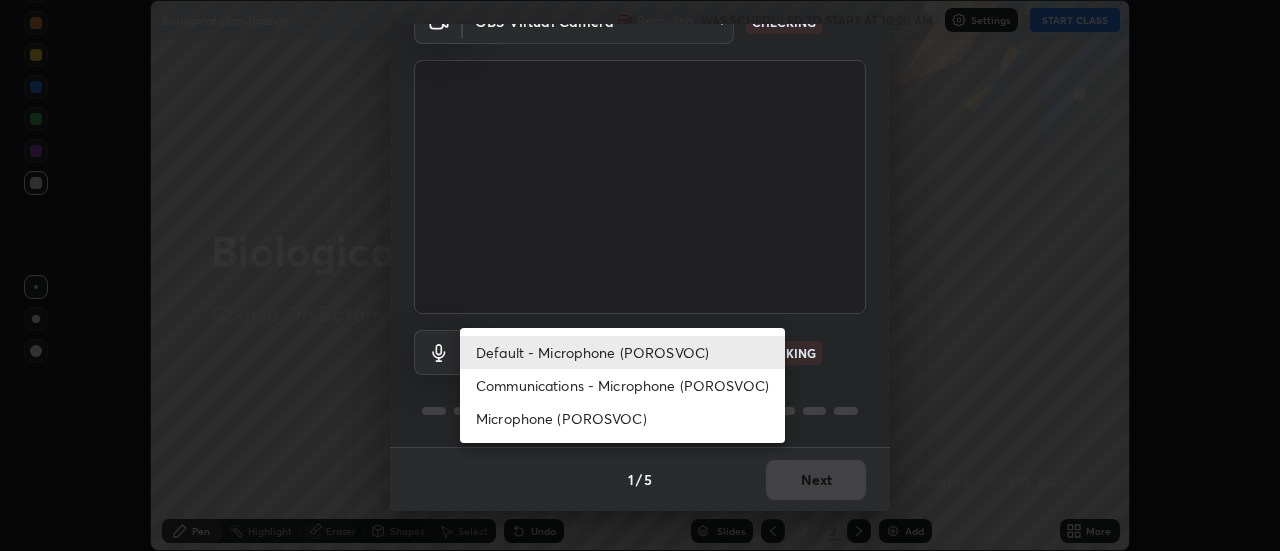 click on "Communications - Microphone (POROSVOC)" at bounding box center (622, 385) 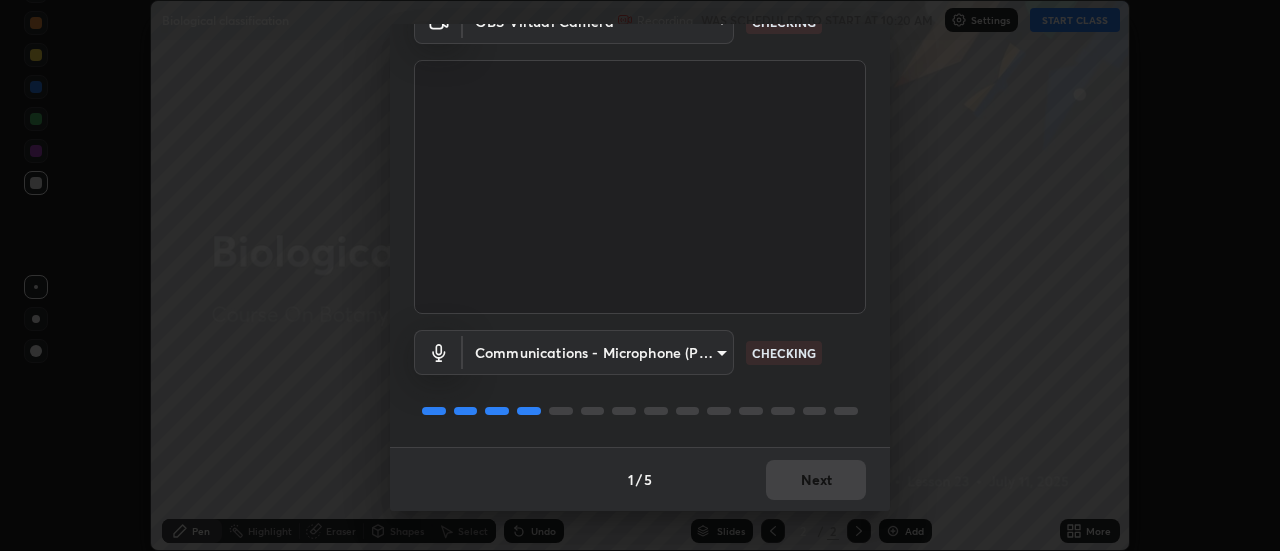 click on "Erase all Biological classification Recording WAS SCHEDULED TO START AT  10:20 AM Settings START CLASS Setting up your live class Biological classification • L23 of Course On Botany for NEET Growth 1 2027 Namthabad [PERSON_NAME] Pen Highlight Eraser Shapes Select Undo Slides 2 / 2 Add More No doubts shared Encourage your learners to ask a doubt for better clarity Report an issue Reason for reporting Buffering Chat not working Audio - Video sync issue Educator video quality low ​ Attach an image Report Media settings OBS Virtual Camera c1743da8526a0aadeed10a62cbfcd2d4321df644c55b53bf1ad22bdce350b73d CHECKING Communications - Microphone (POROSVOC) communications CHECKING 1 / 5 Next" at bounding box center [640, 275] 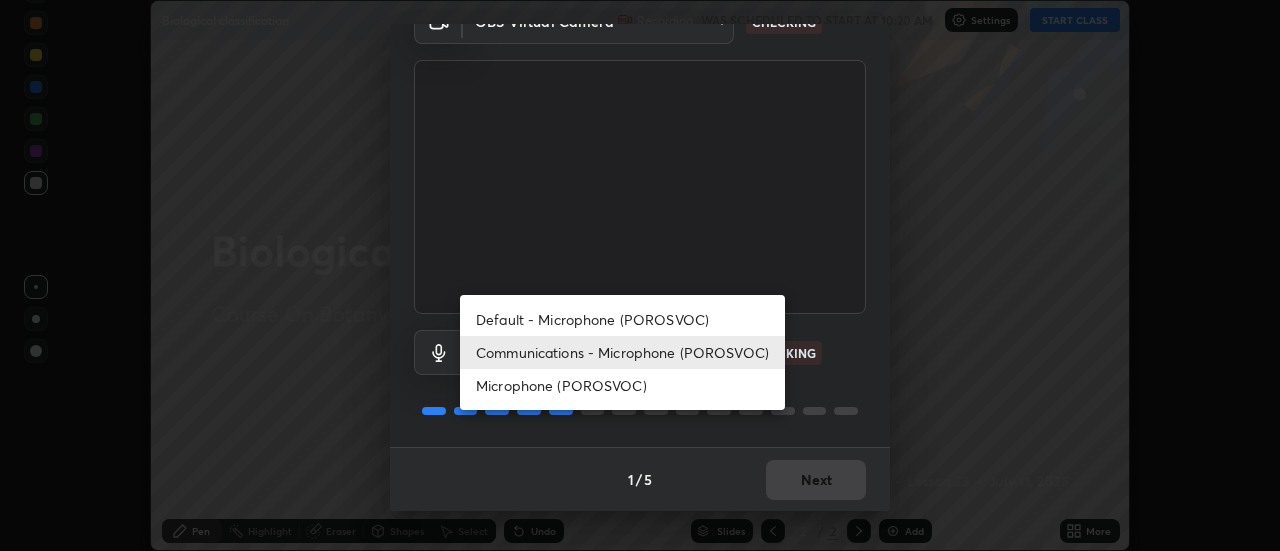 click on "Default - Microphone (POROSVOC)" at bounding box center [622, 319] 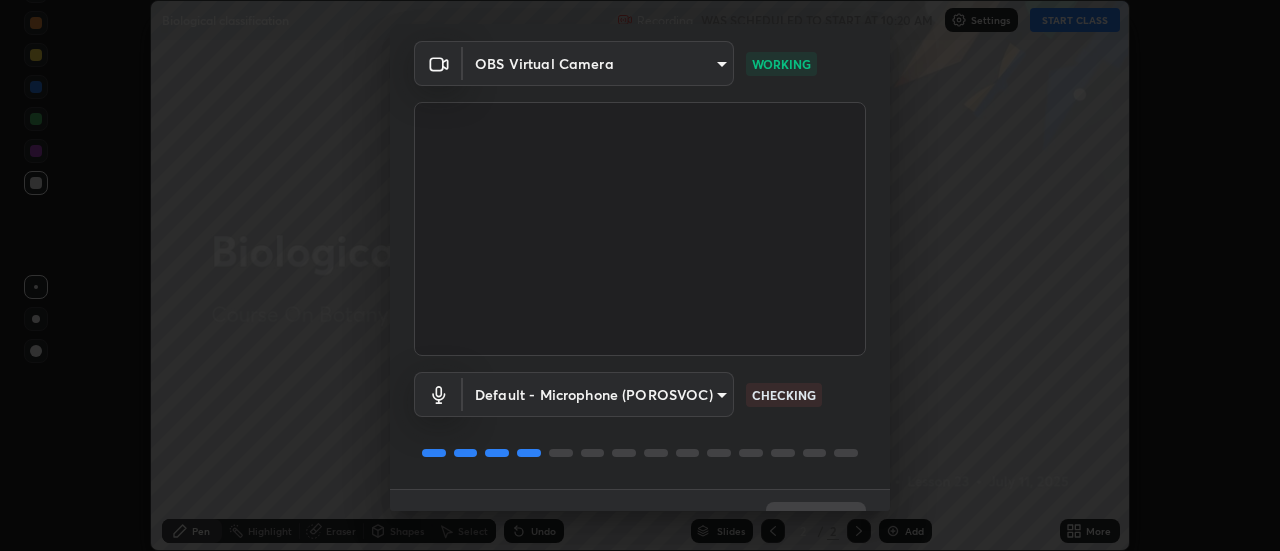 scroll, scrollTop: 105, scrollLeft: 0, axis: vertical 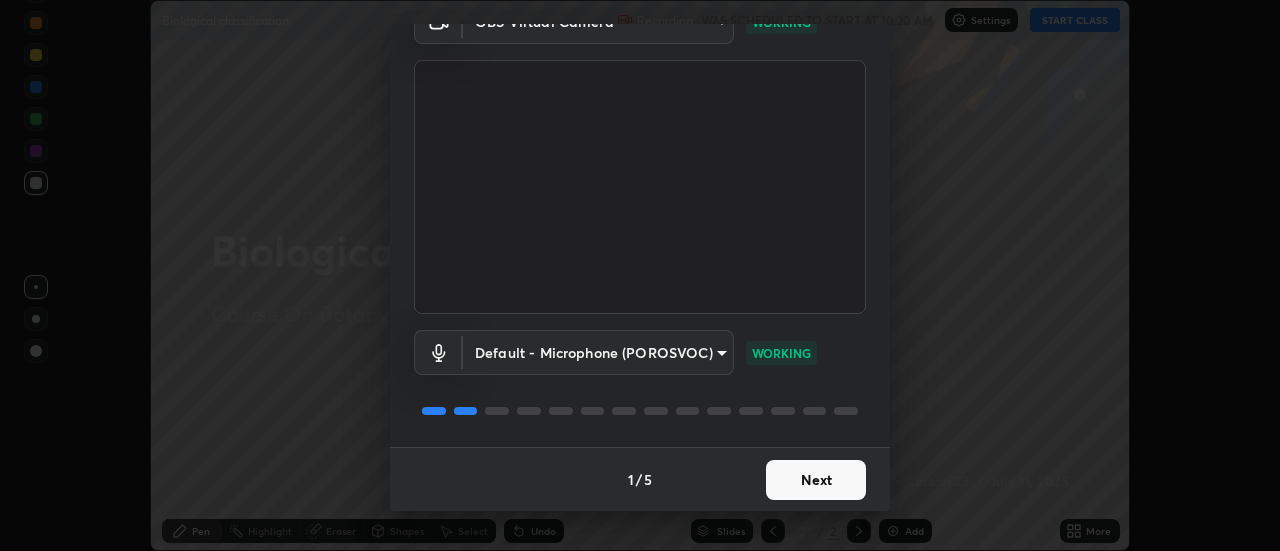 click on "Next" at bounding box center [816, 480] 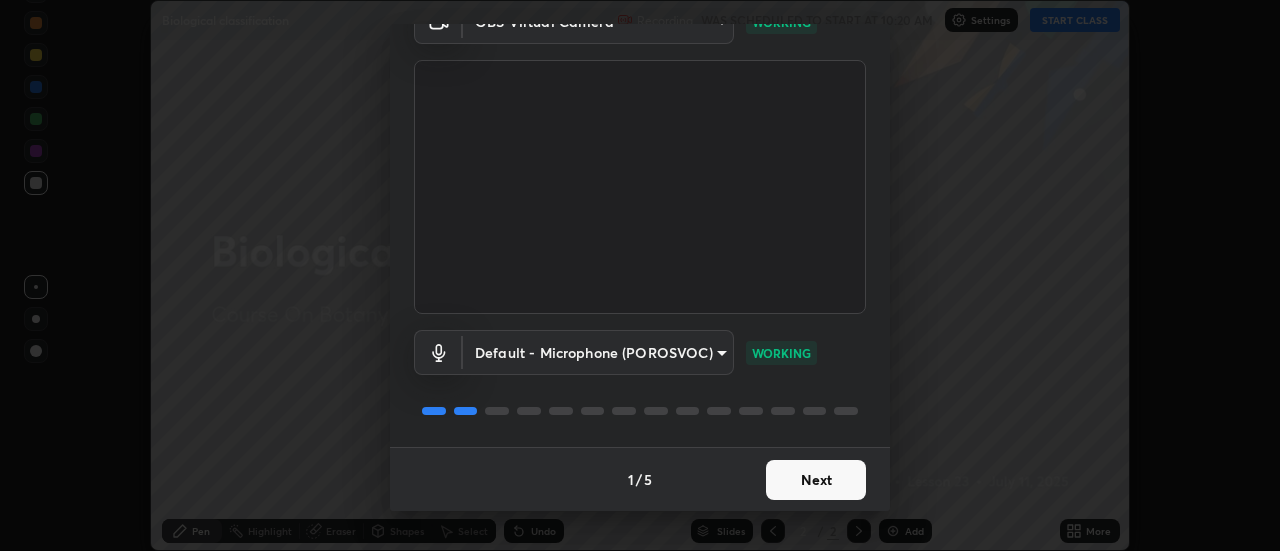 scroll, scrollTop: 0, scrollLeft: 0, axis: both 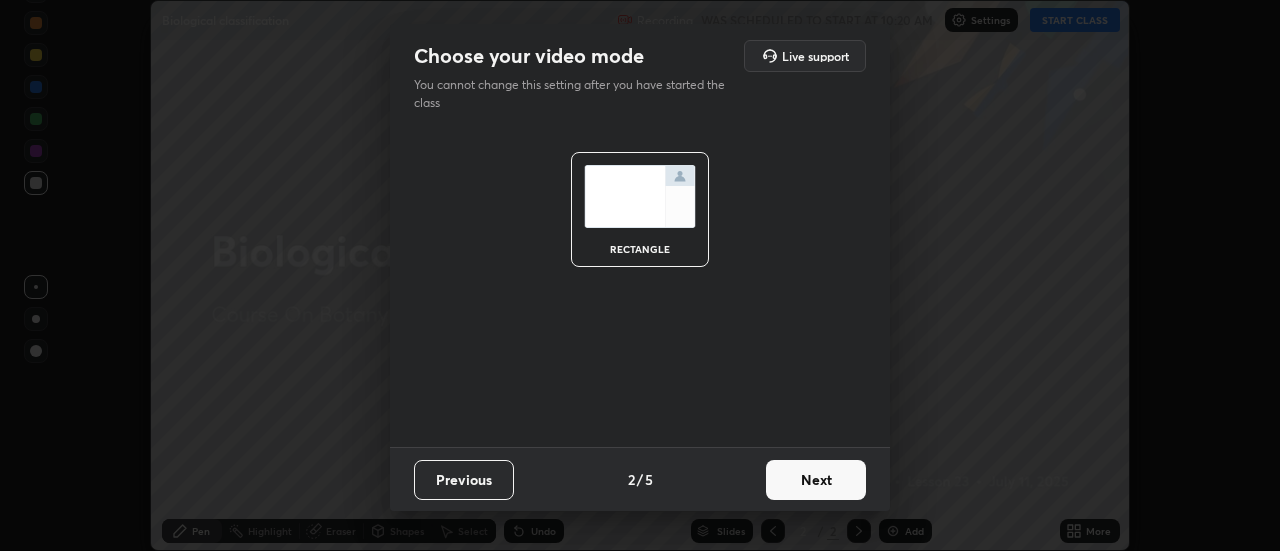 click on "Next" at bounding box center (816, 480) 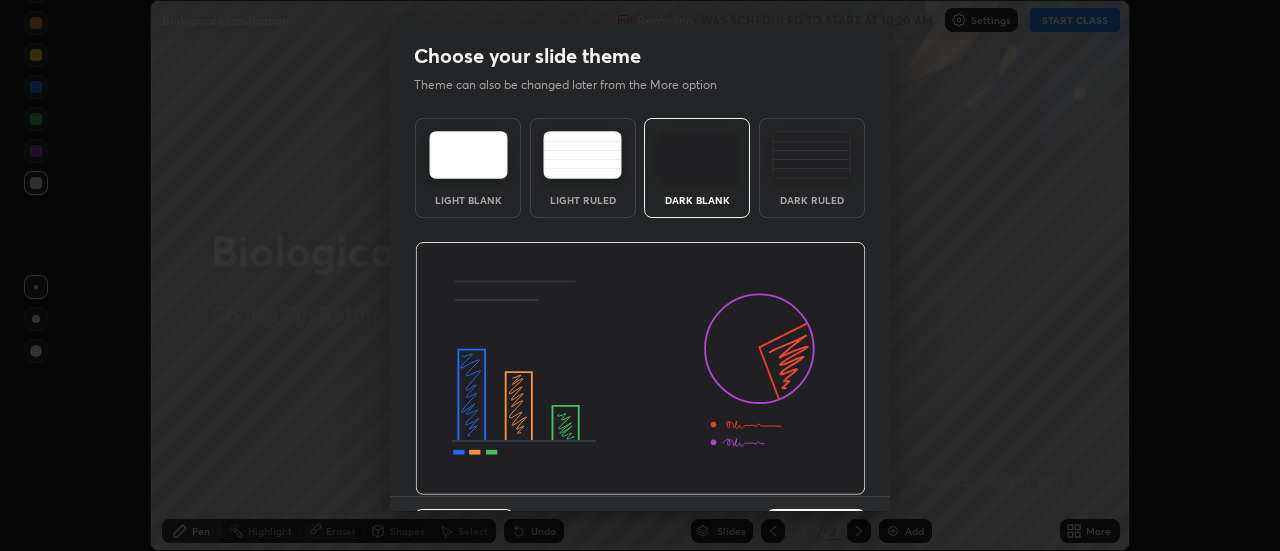 scroll, scrollTop: 49, scrollLeft: 0, axis: vertical 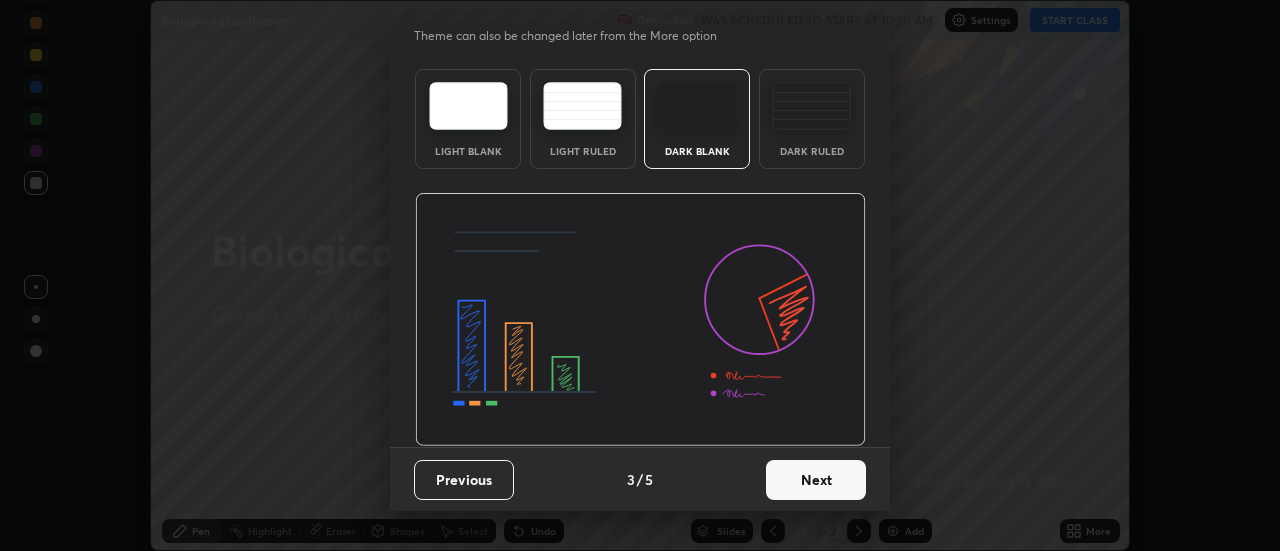 click on "Next" at bounding box center (816, 480) 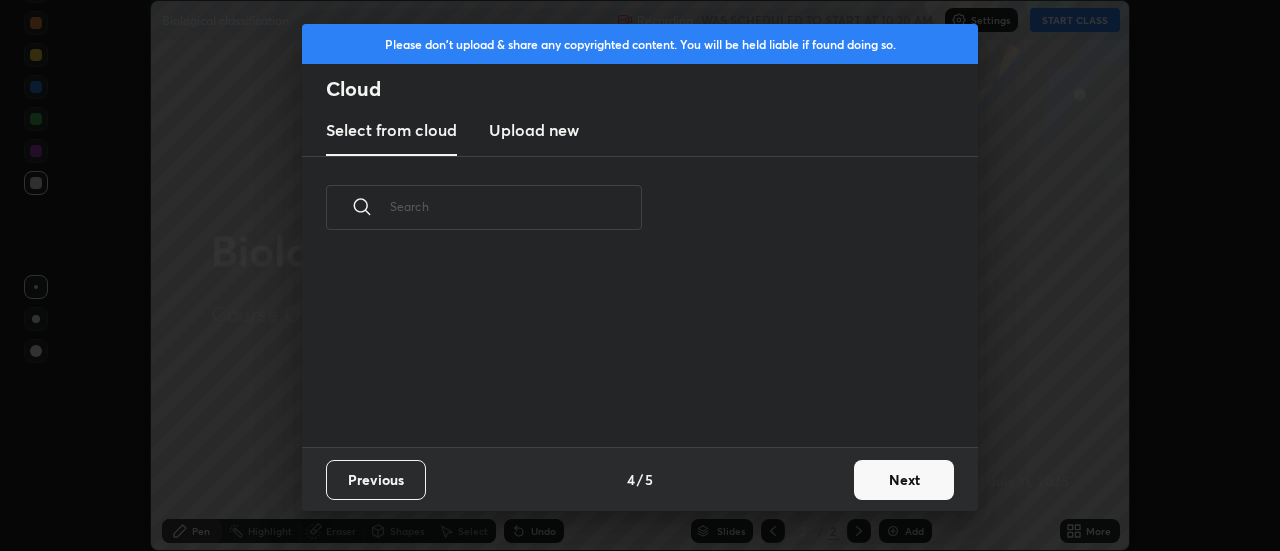 scroll, scrollTop: 0, scrollLeft: 0, axis: both 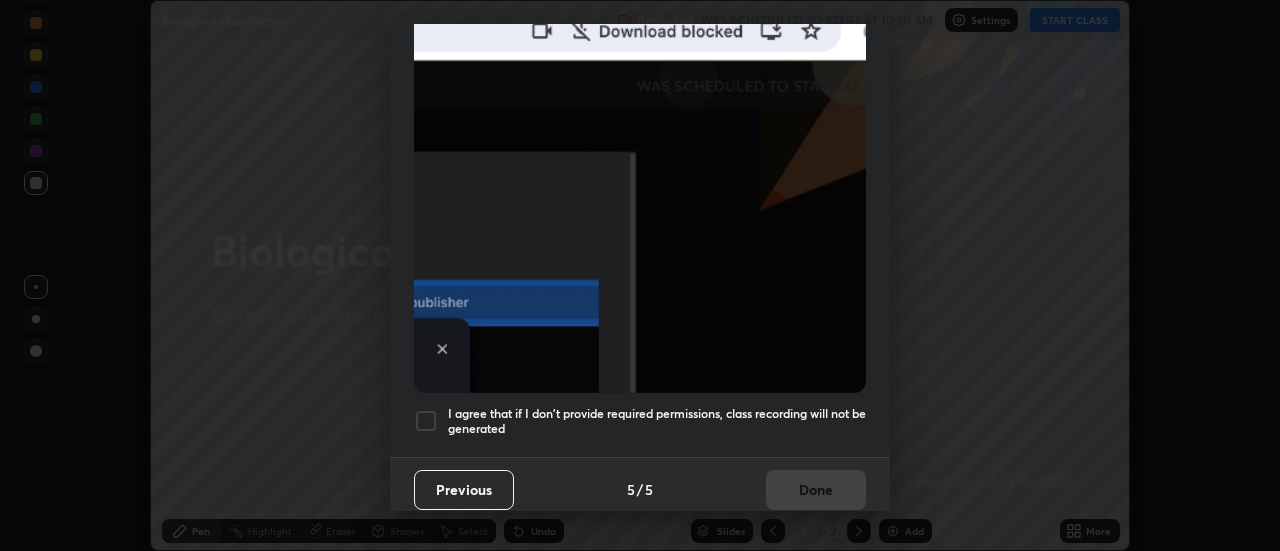 click at bounding box center [426, 421] 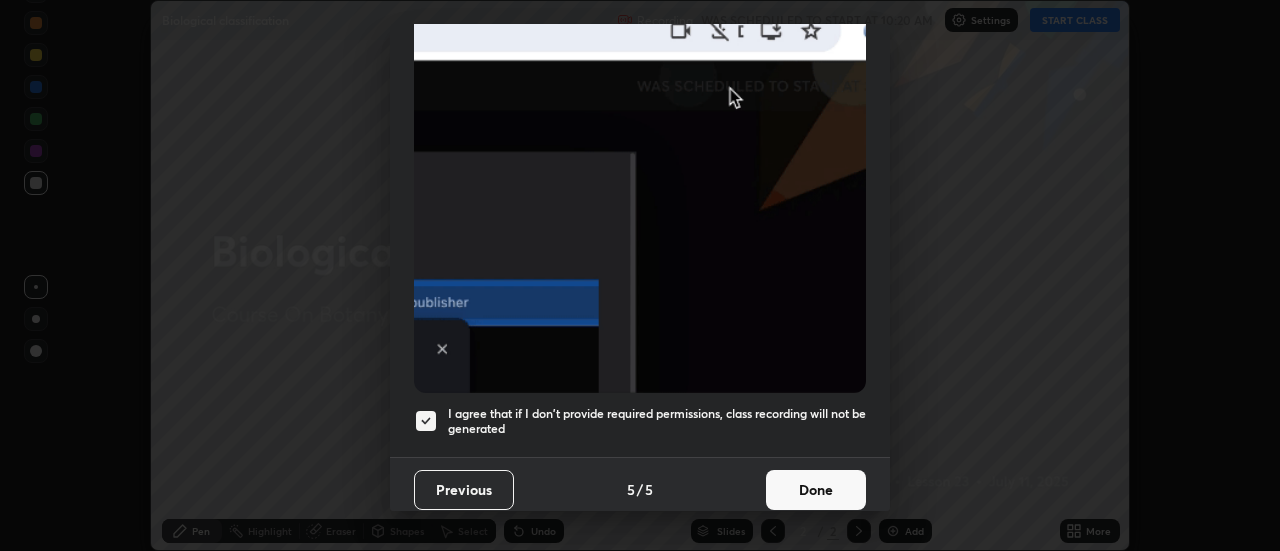 click on "Done" at bounding box center (816, 490) 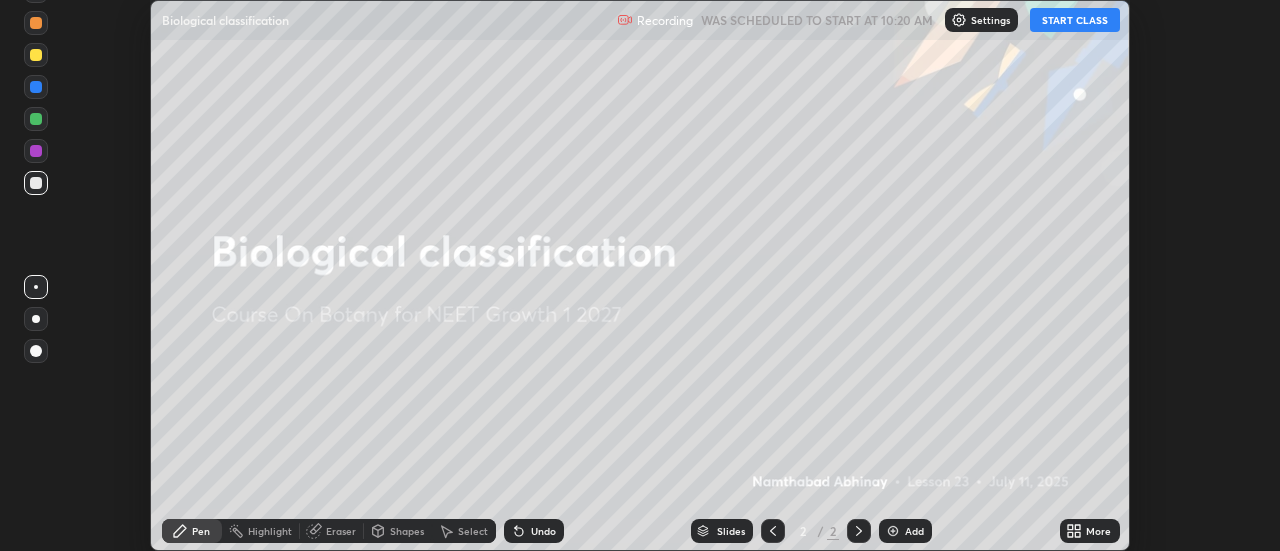 click on "START CLASS" at bounding box center (1075, 20) 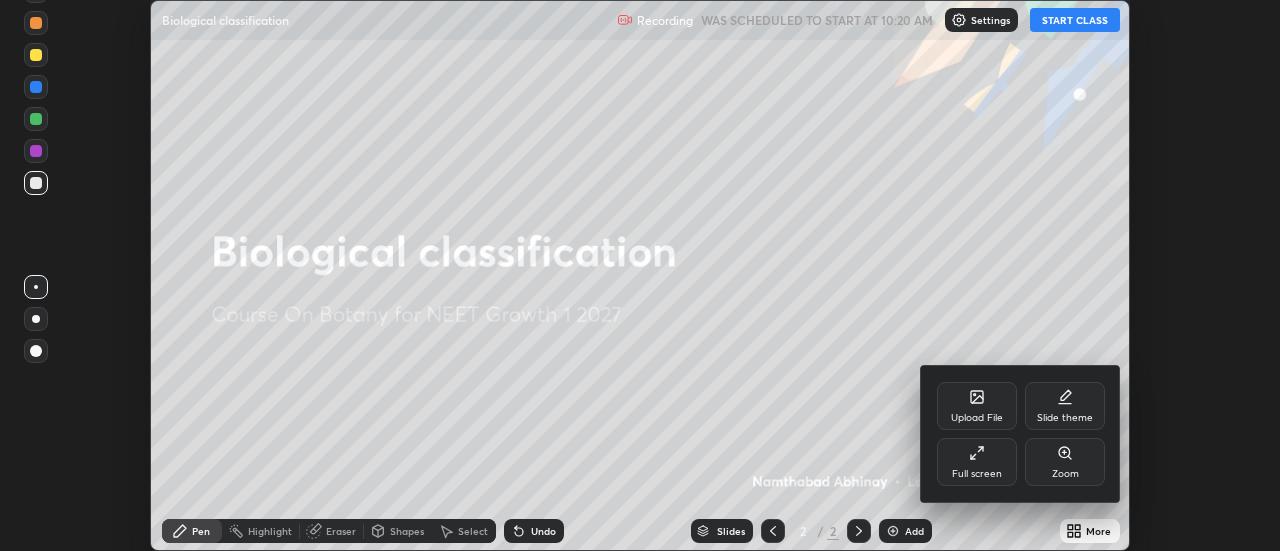 click on "Full screen" at bounding box center (977, 462) 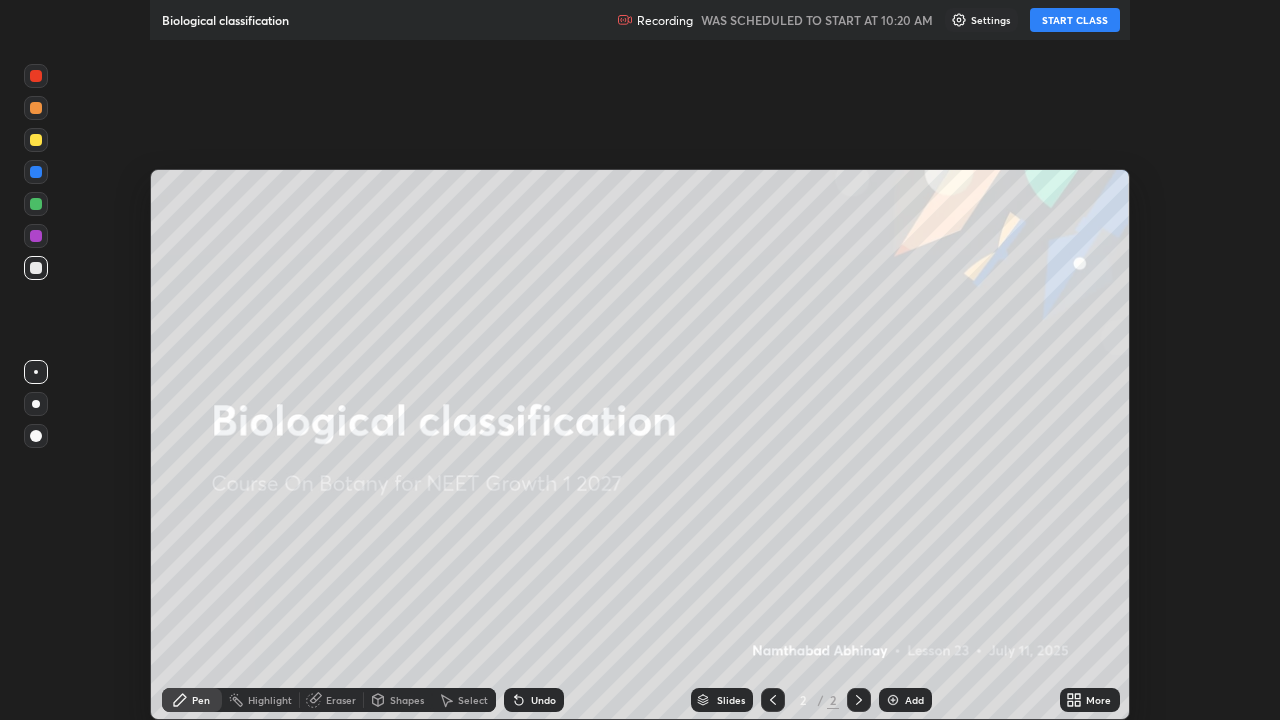 scroll, scrollTop: 99280, scrollLeft: 98720, axis: both 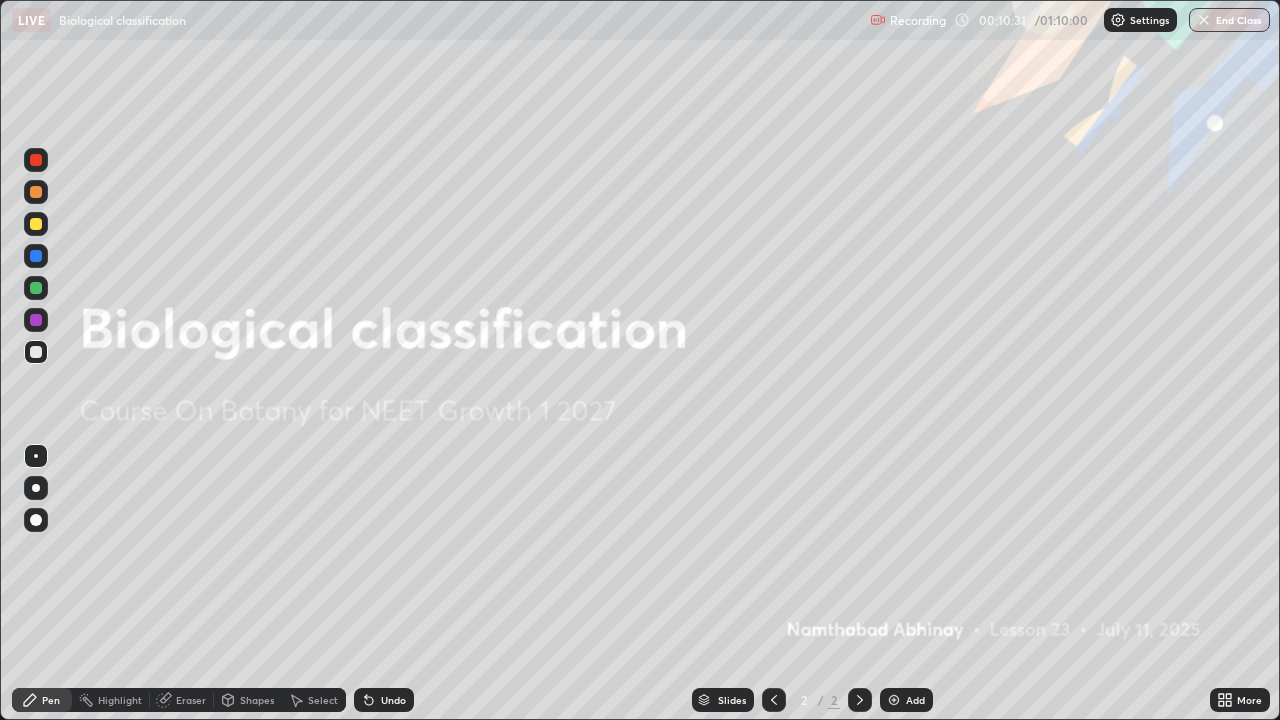 click on "More" at bounding box center (1249, 700) 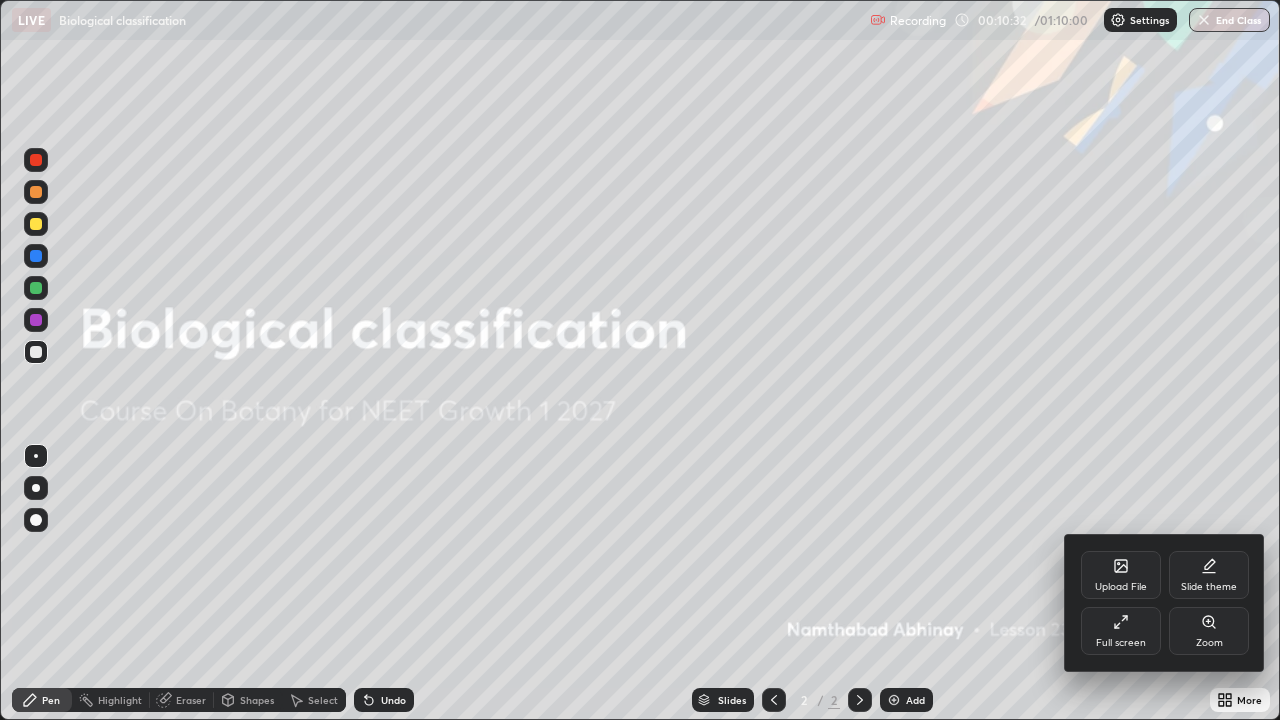 click on "Upload File" at bounding box center (1121, 587) 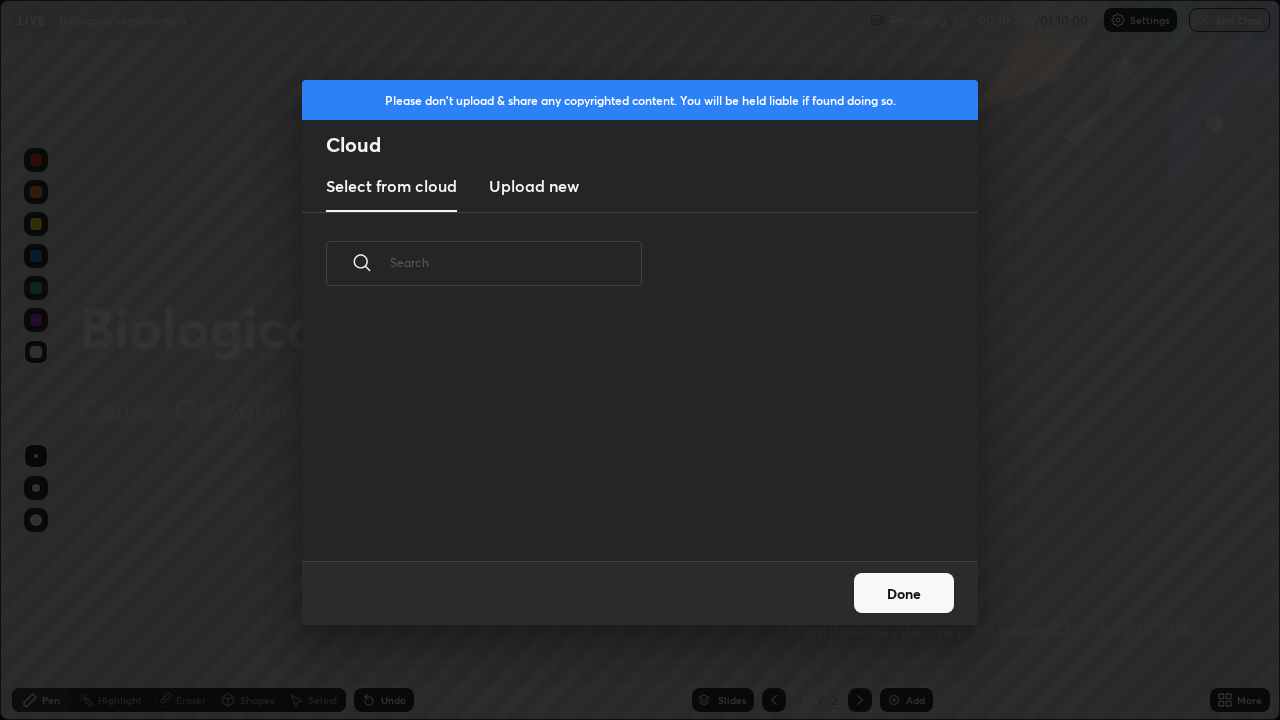 scroll, scrollTop: 7, scrollLeft: 11, axis: both 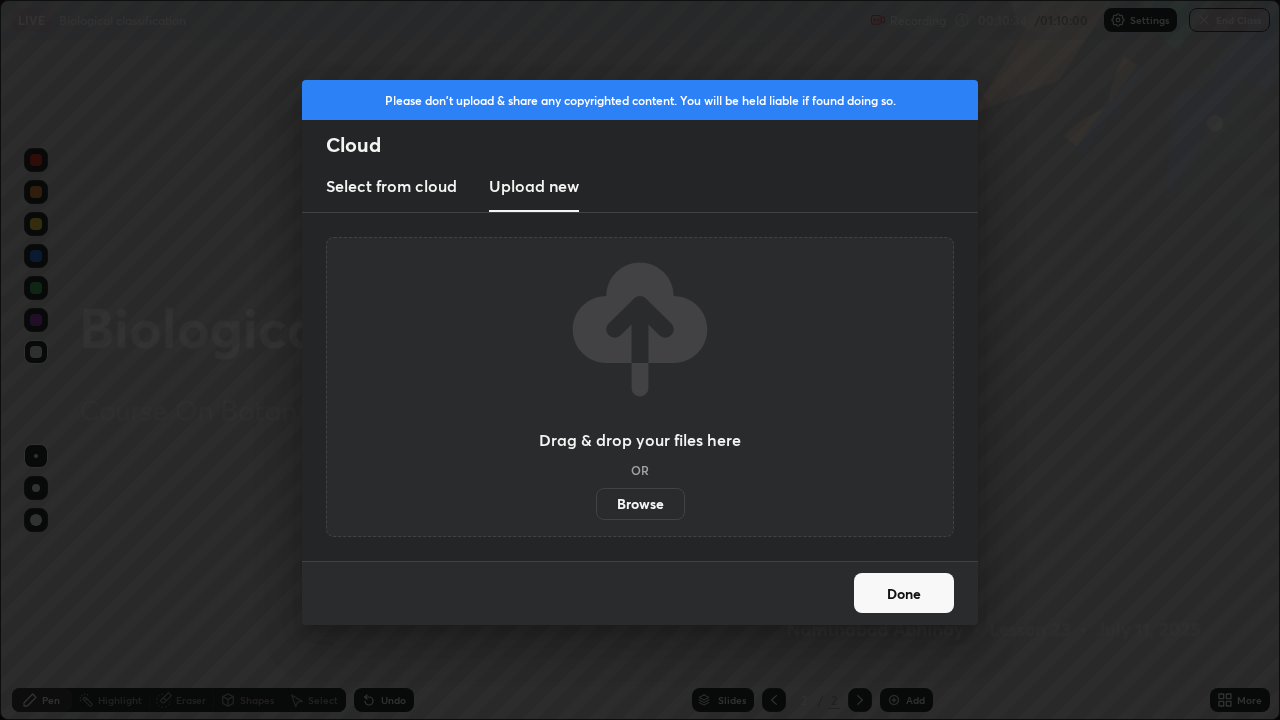 click on "Browse" at bounding box center [640, 504] 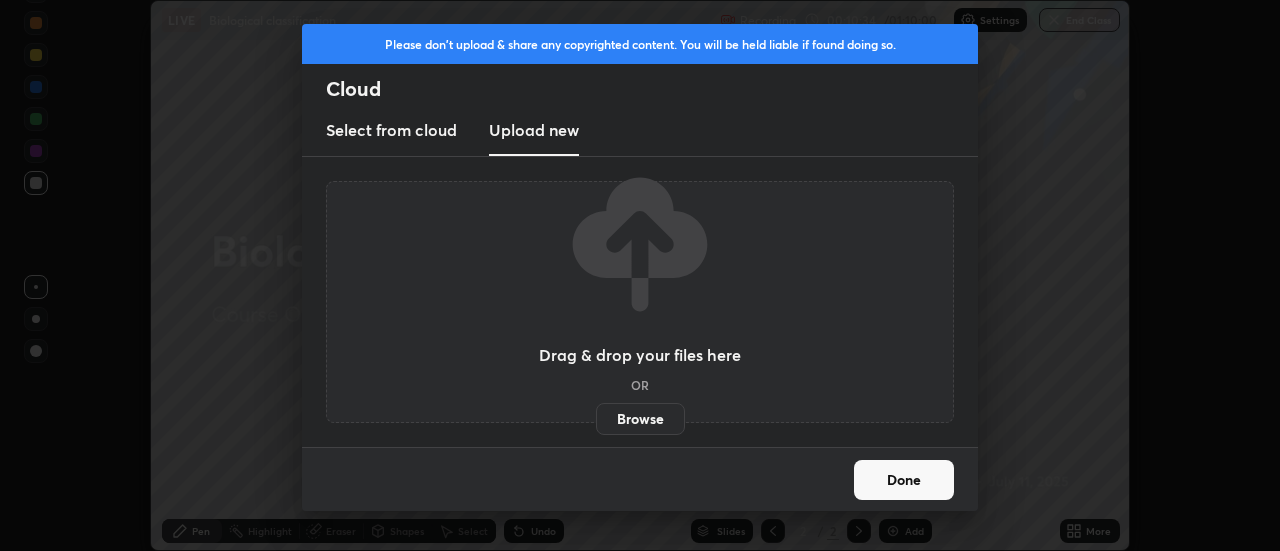 scroll, scrollTop: 551, scrollLeft: 1280, axis: both 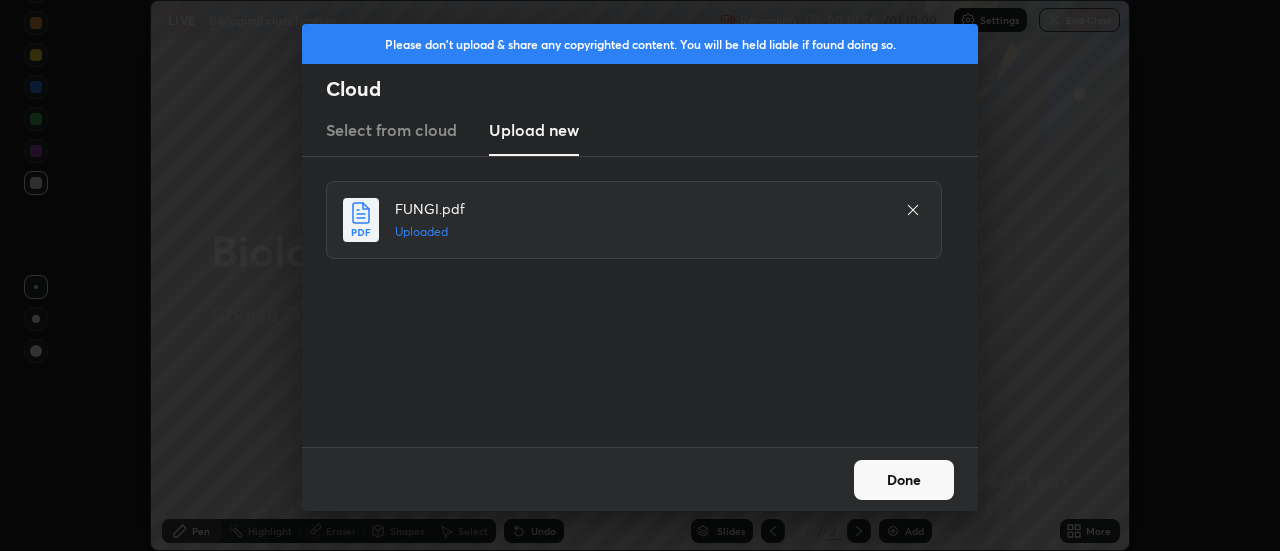 click on "Done" at bounding box center [904, 480] 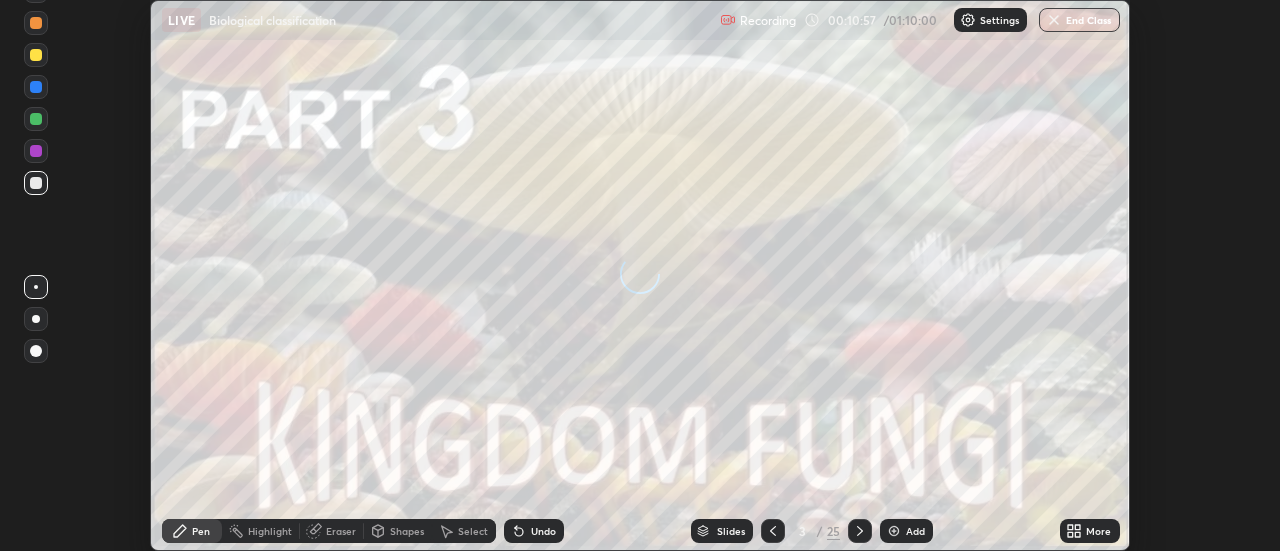 click 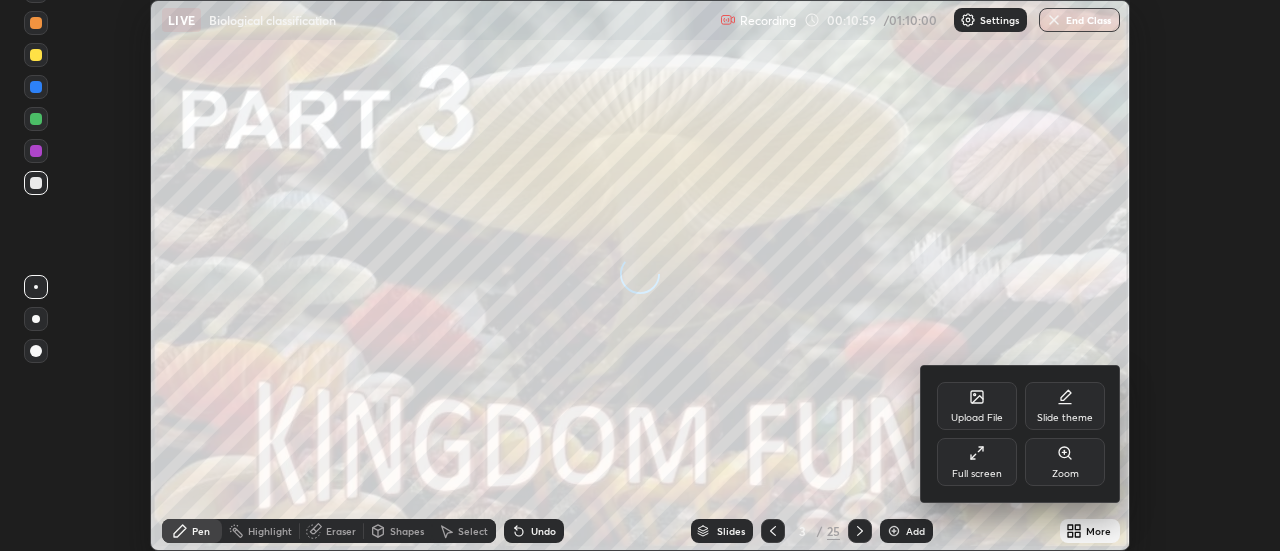 click on "Full screen" at bounding box center [977, 474] 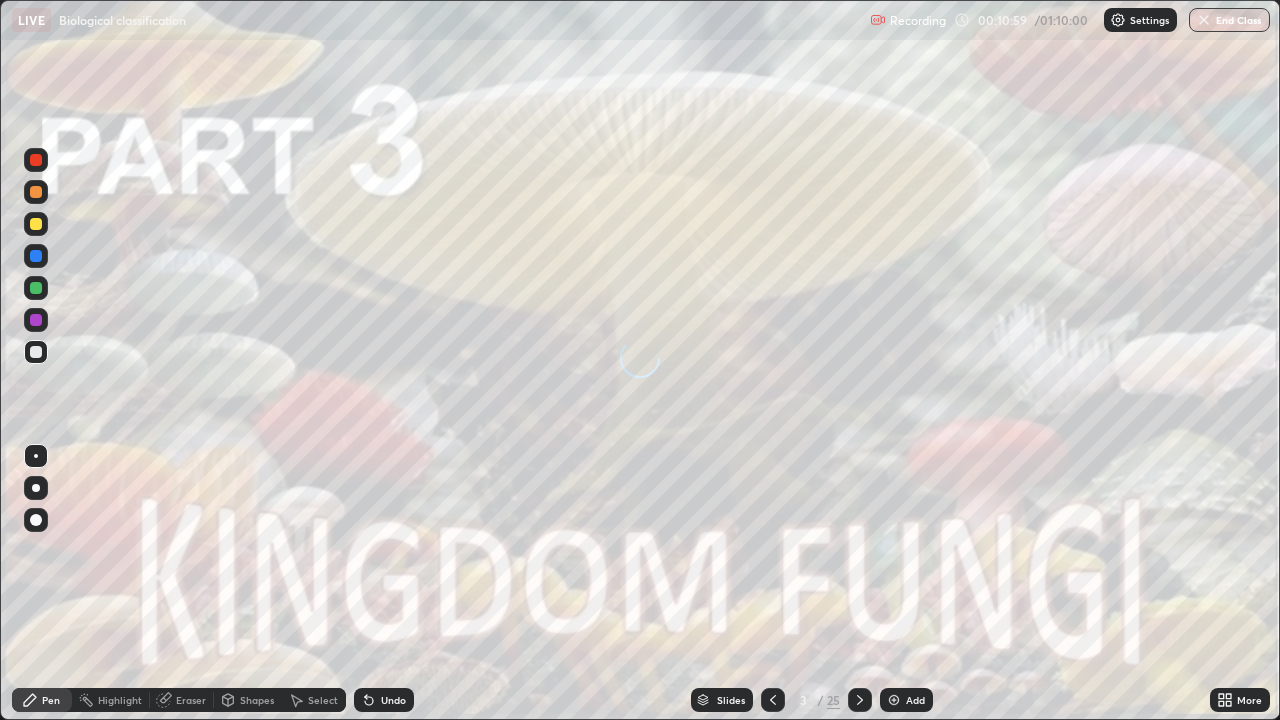 scroll, scrollTop: 99280, scrollLeft: 98720, axis: both 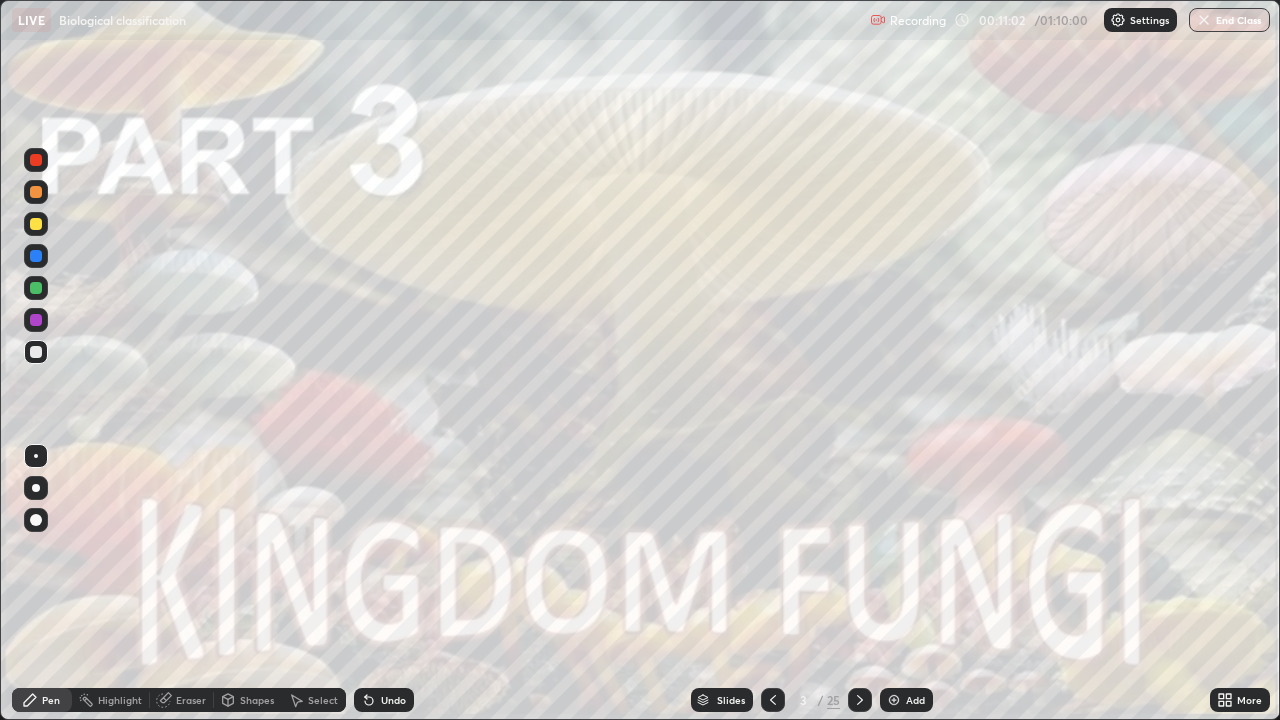 click on "Slides" at bounding box center [731, 700] 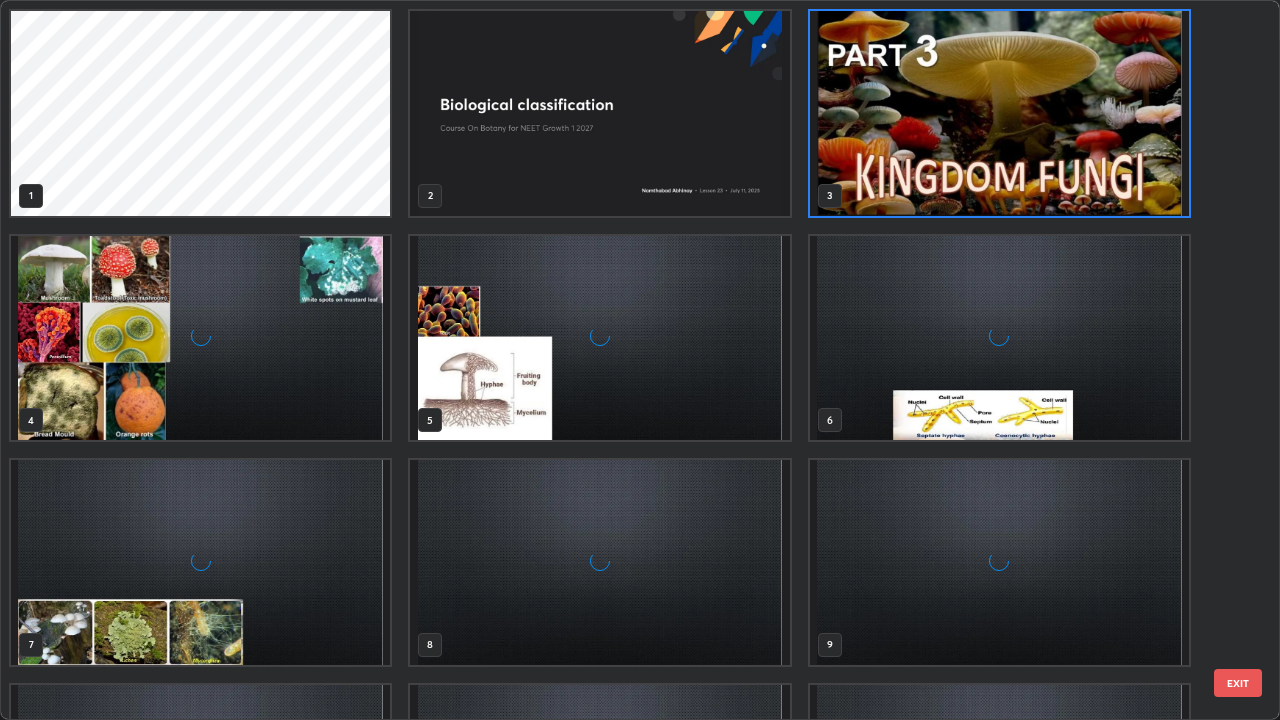 scroll, scrollTop: 7, scrollLeft: 11, axis: both 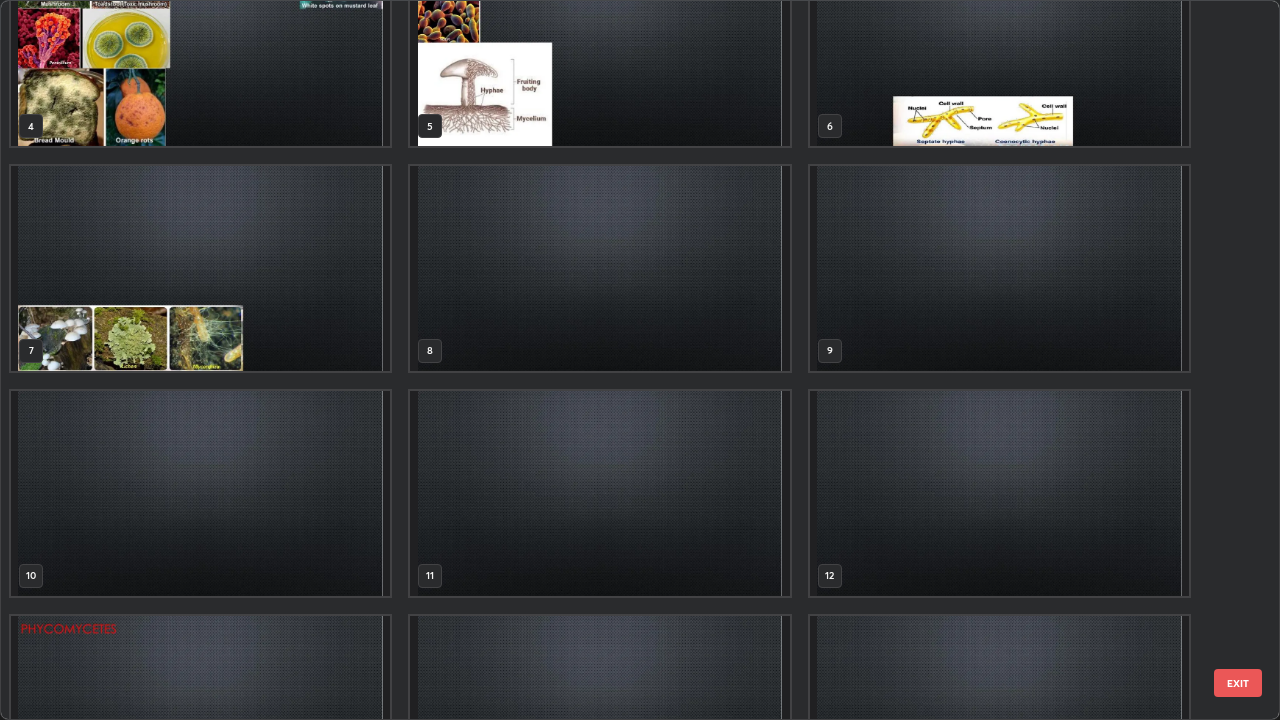 click at bounding box center (599, 268) 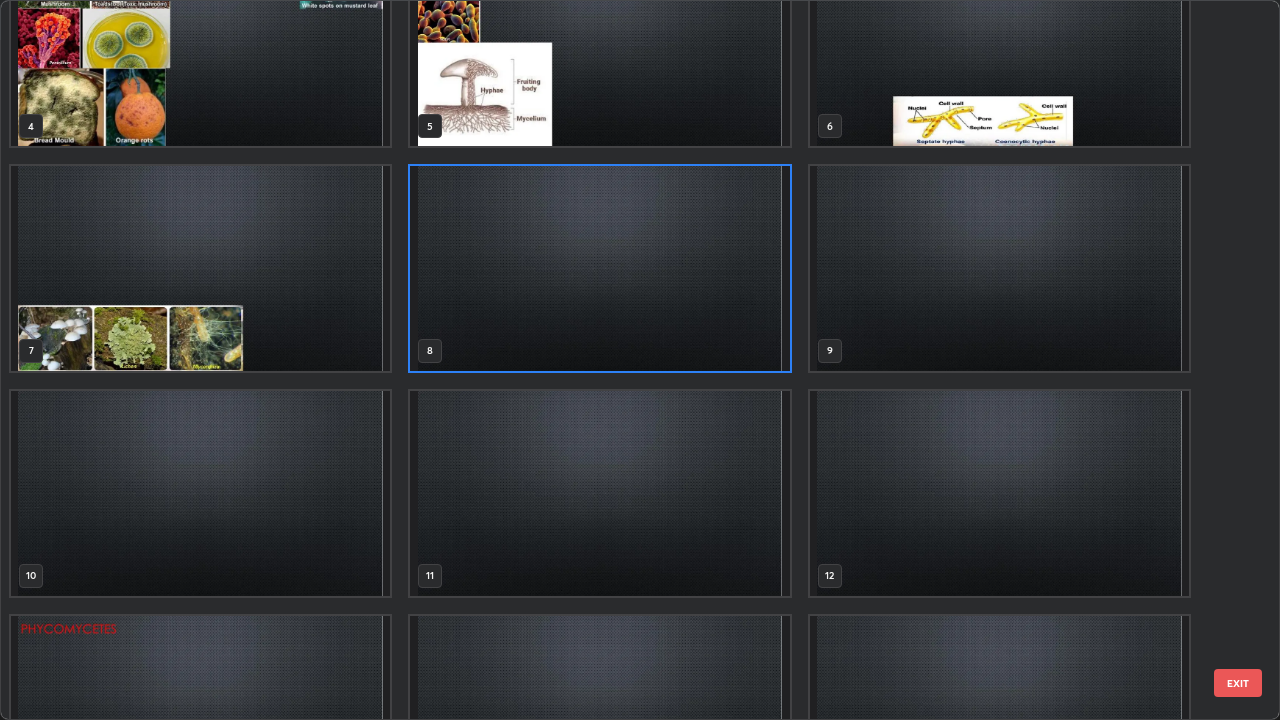 click at bounding box center [599, 268] 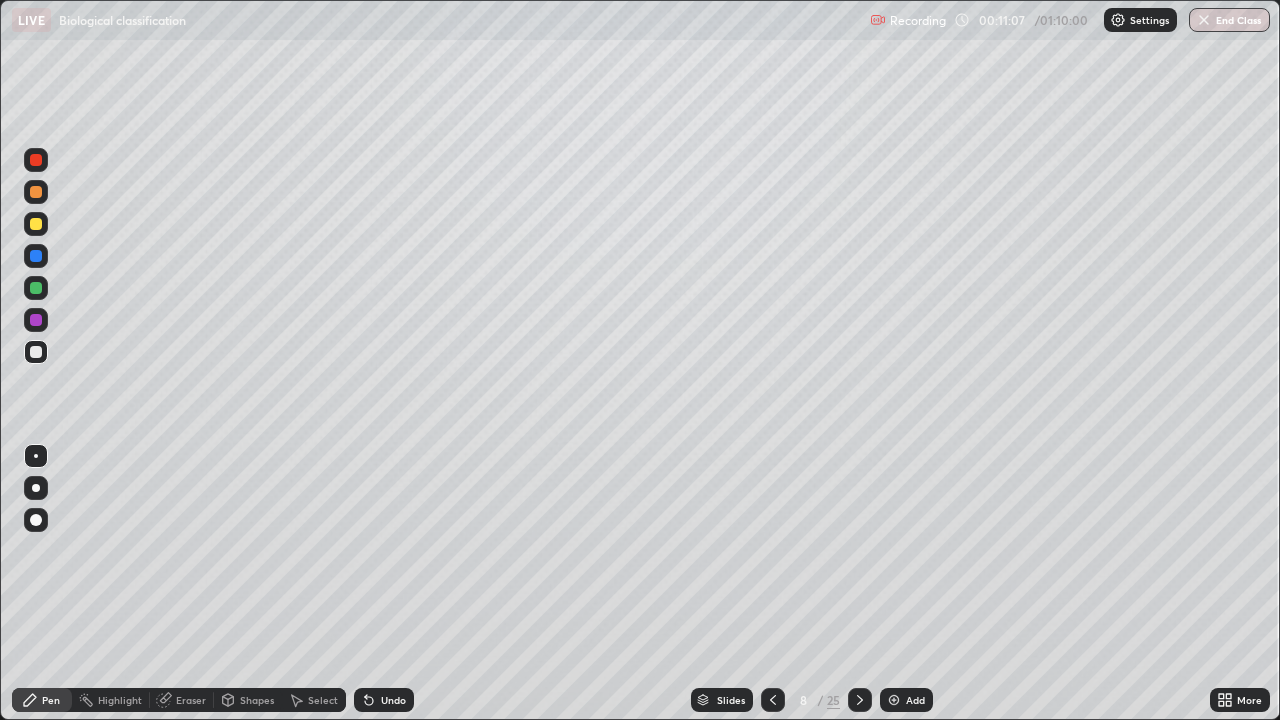 click at bounding box center (599, 268) 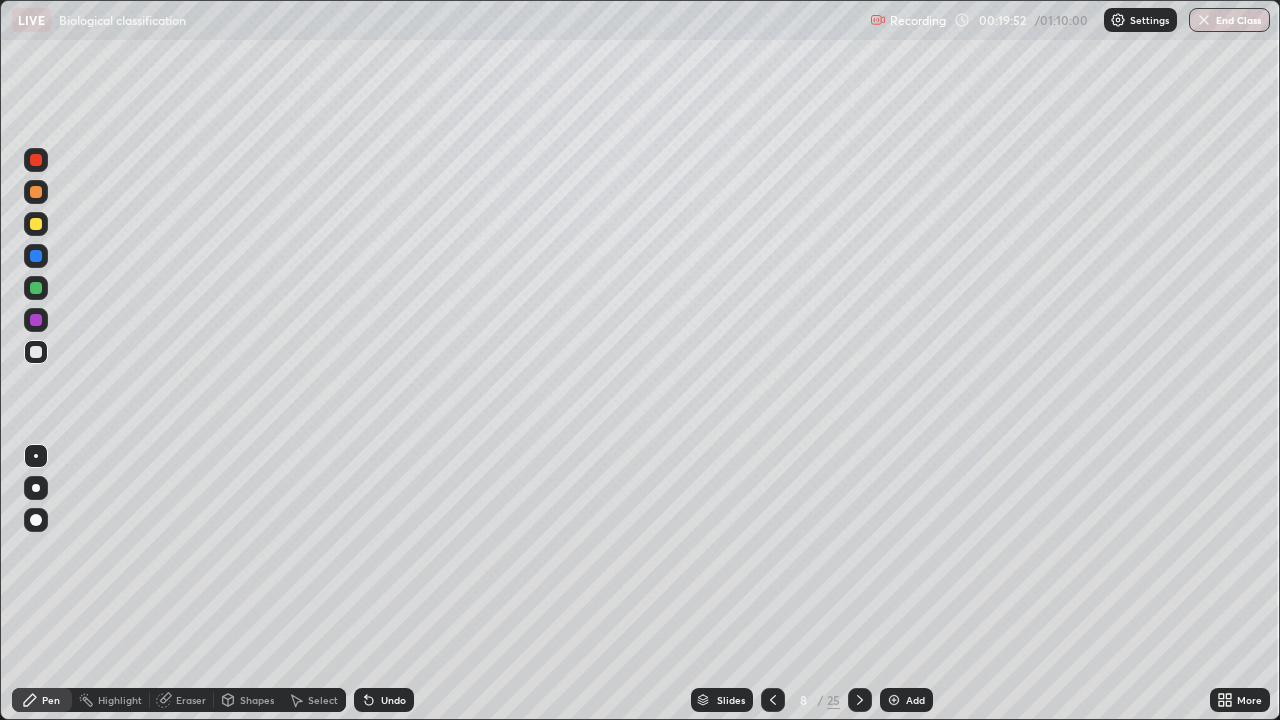 click at bounding box center (36, 160) 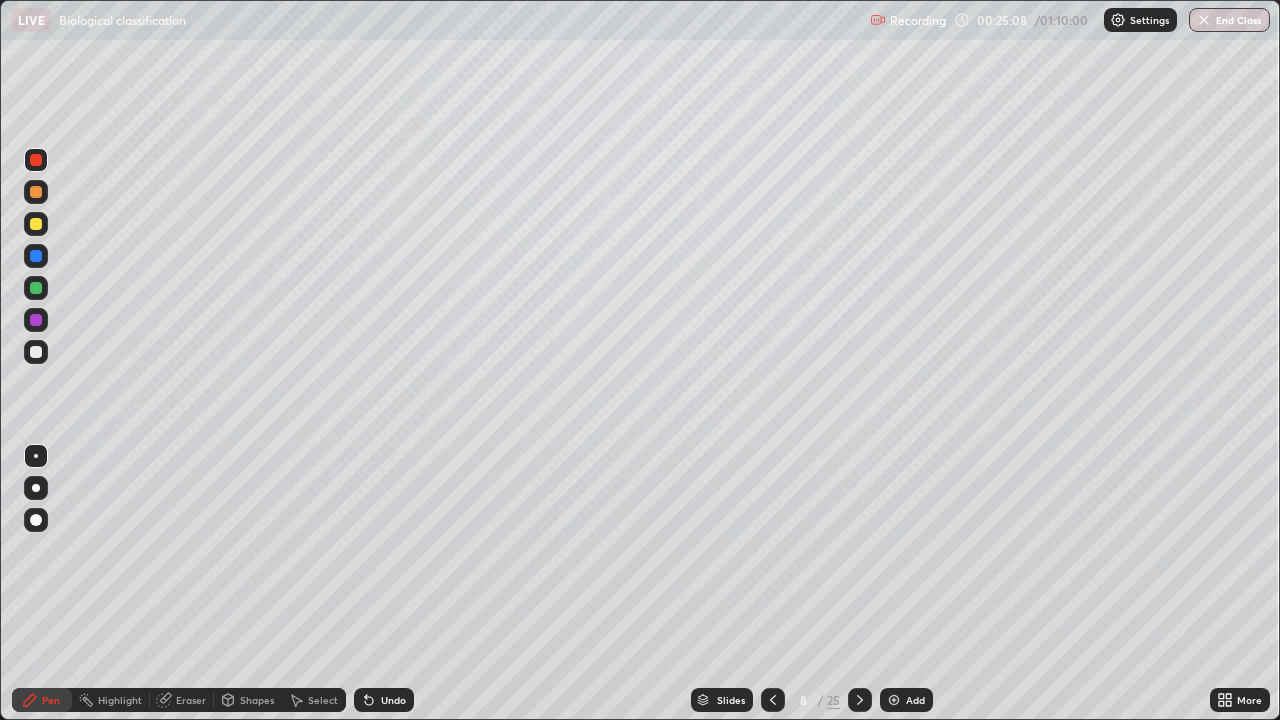 click at bounding box center (36, 160) 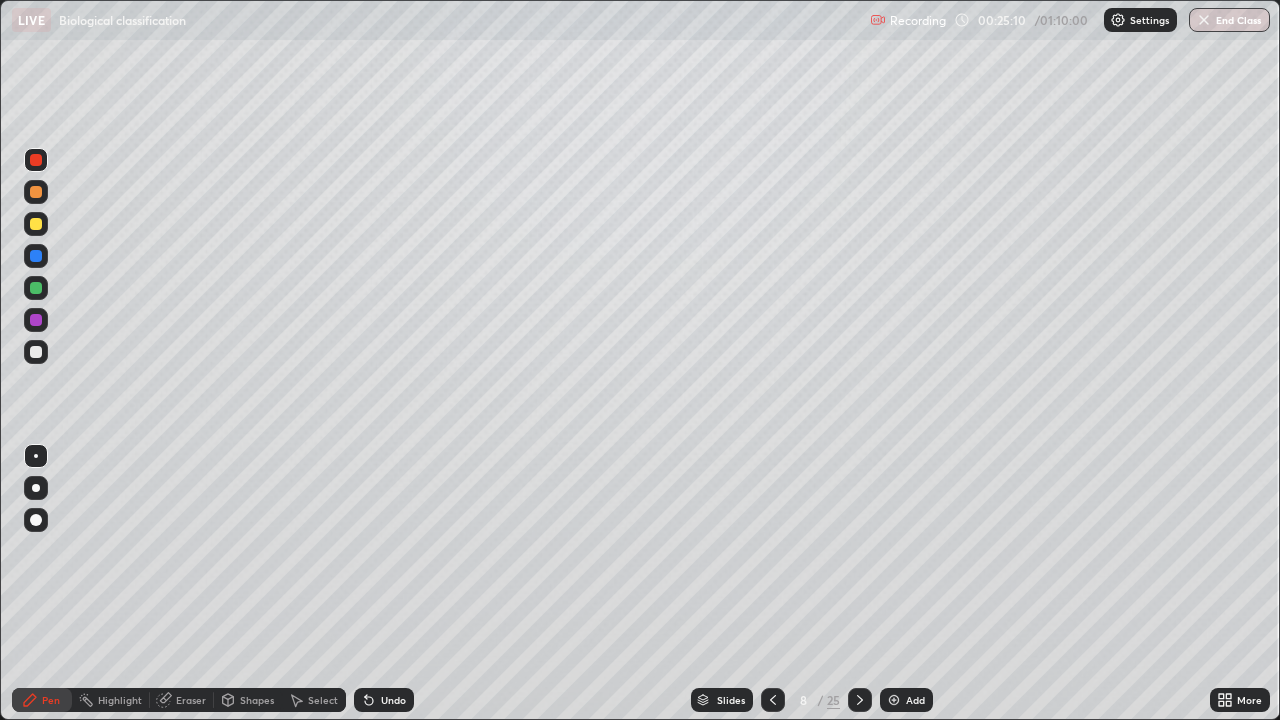 click at bounding box center (36, 488) 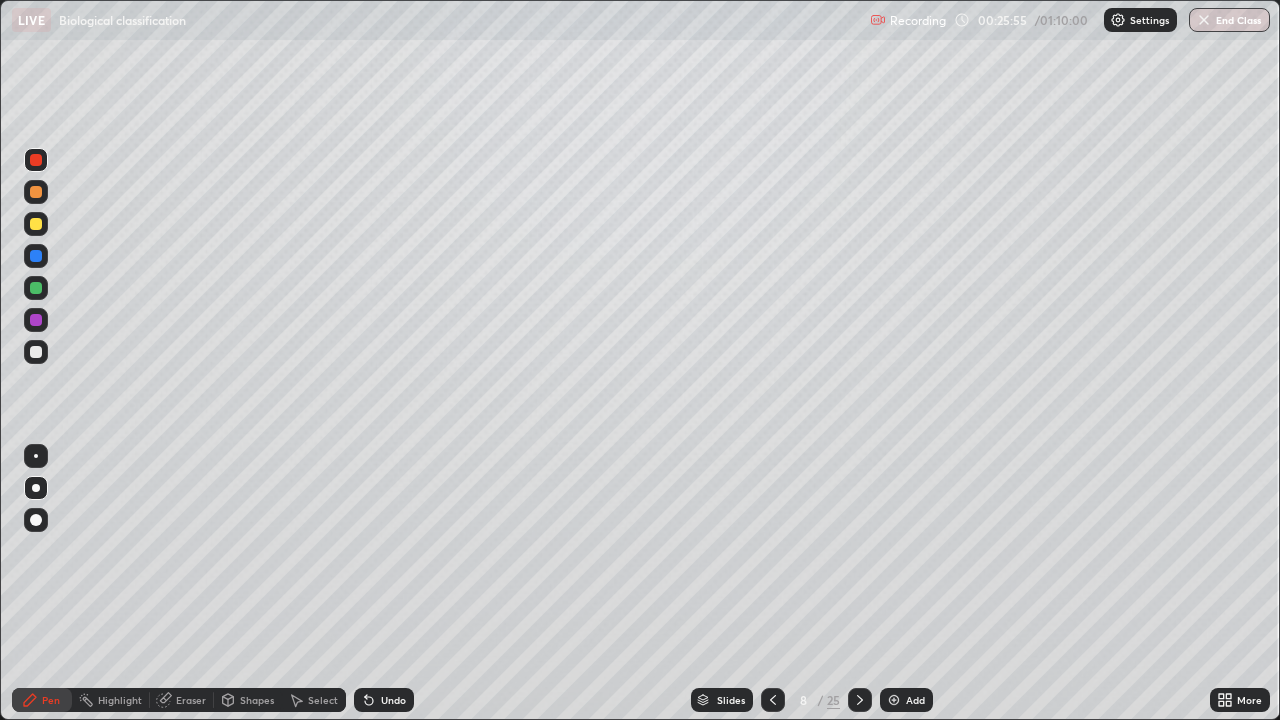 click at bounding box center (36, 352) 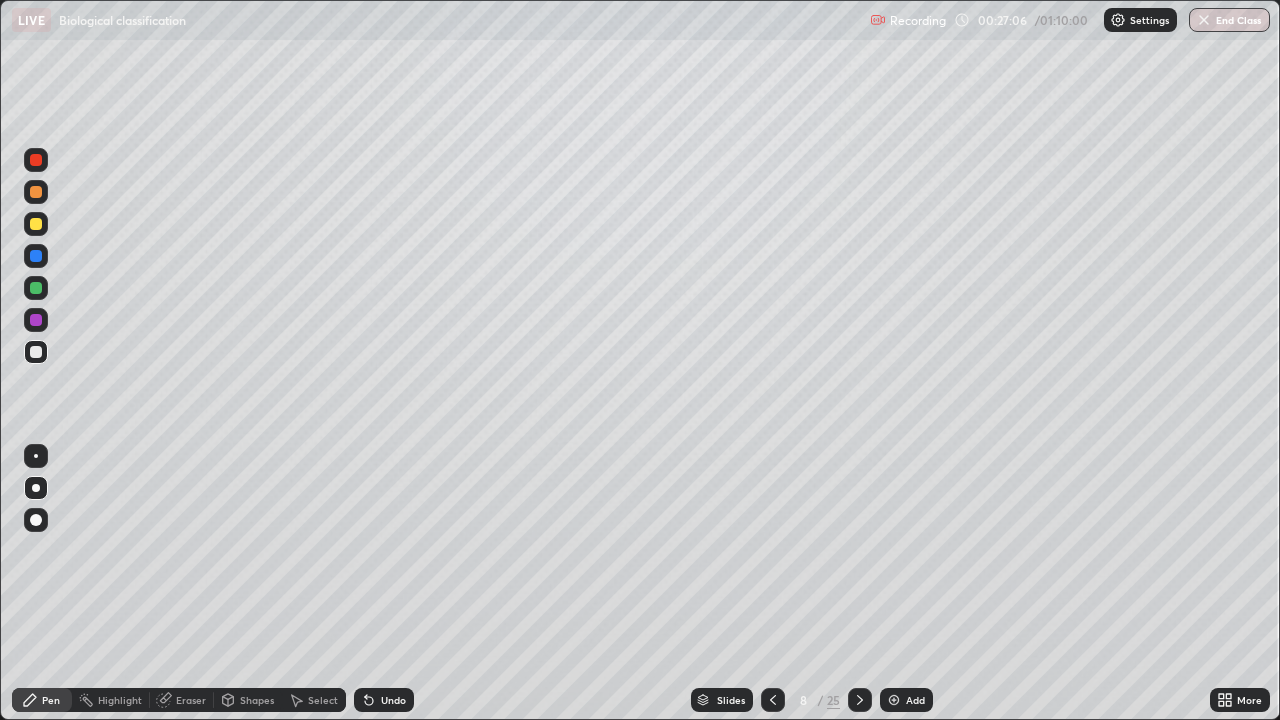 click at bounding box center (36, 288) 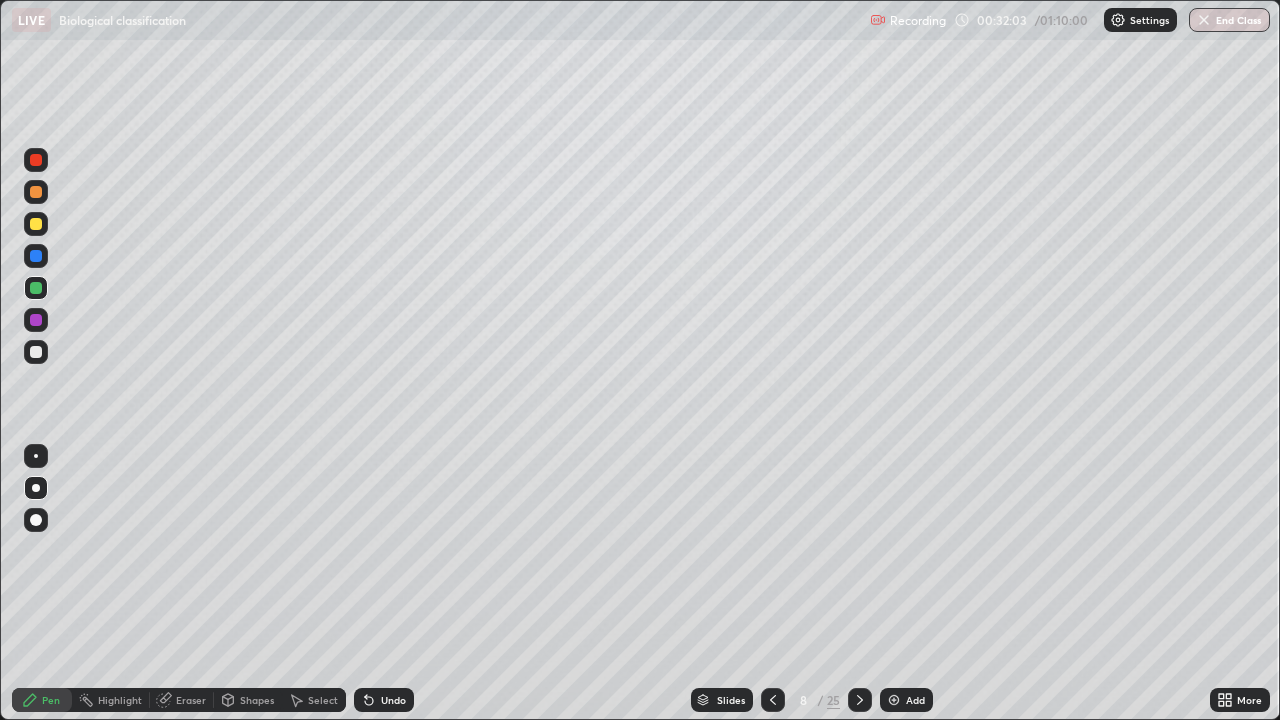 click at bounding box center (36, 352) 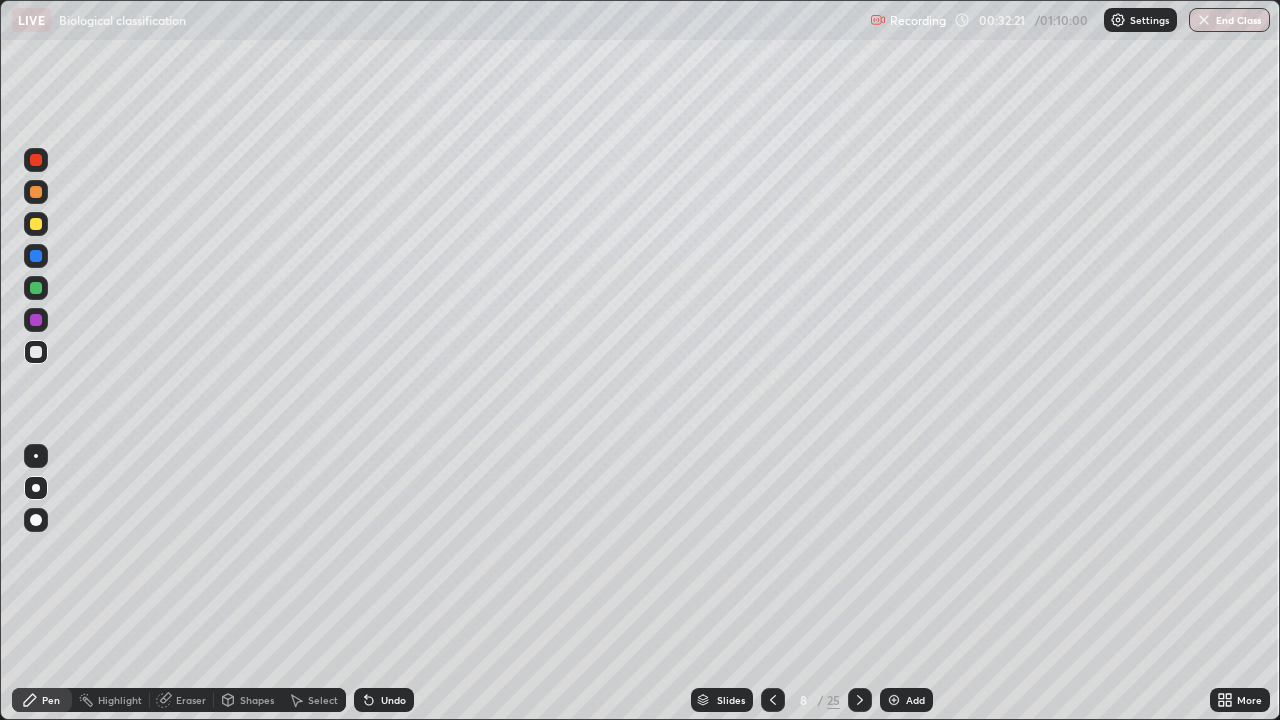click at bounding box center (36, 352) 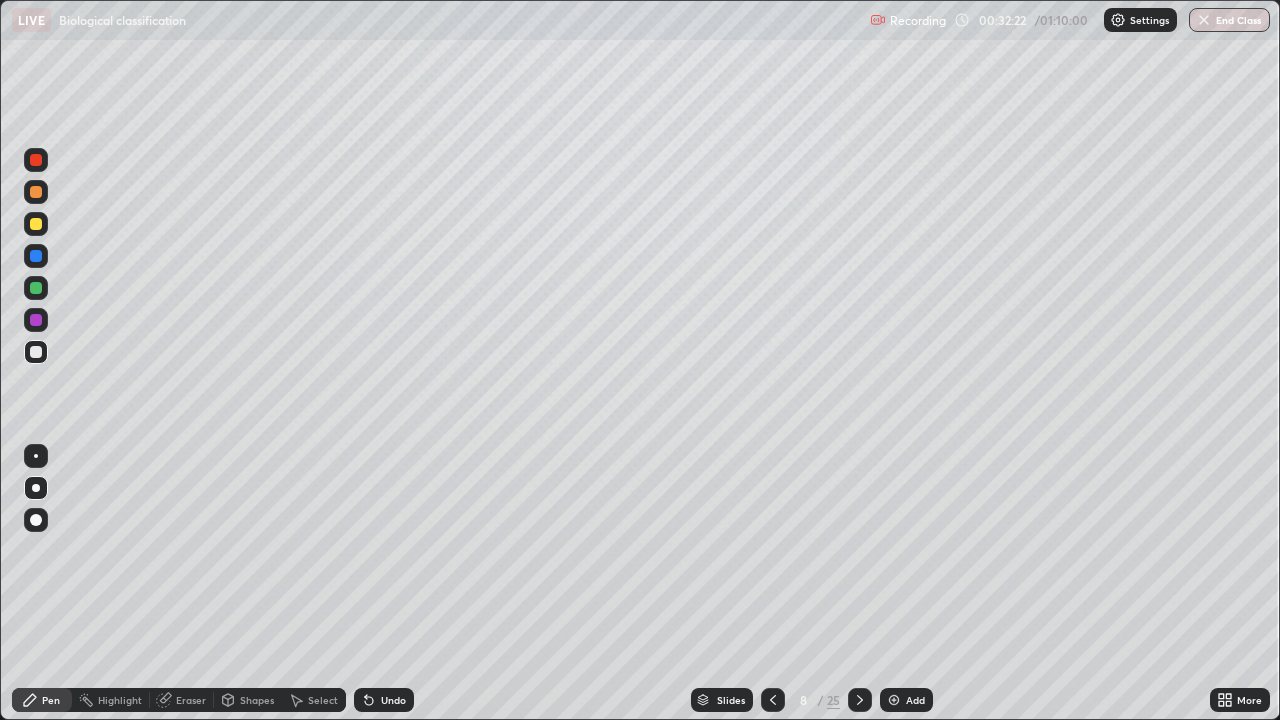 click at bounding box center (36, 224) 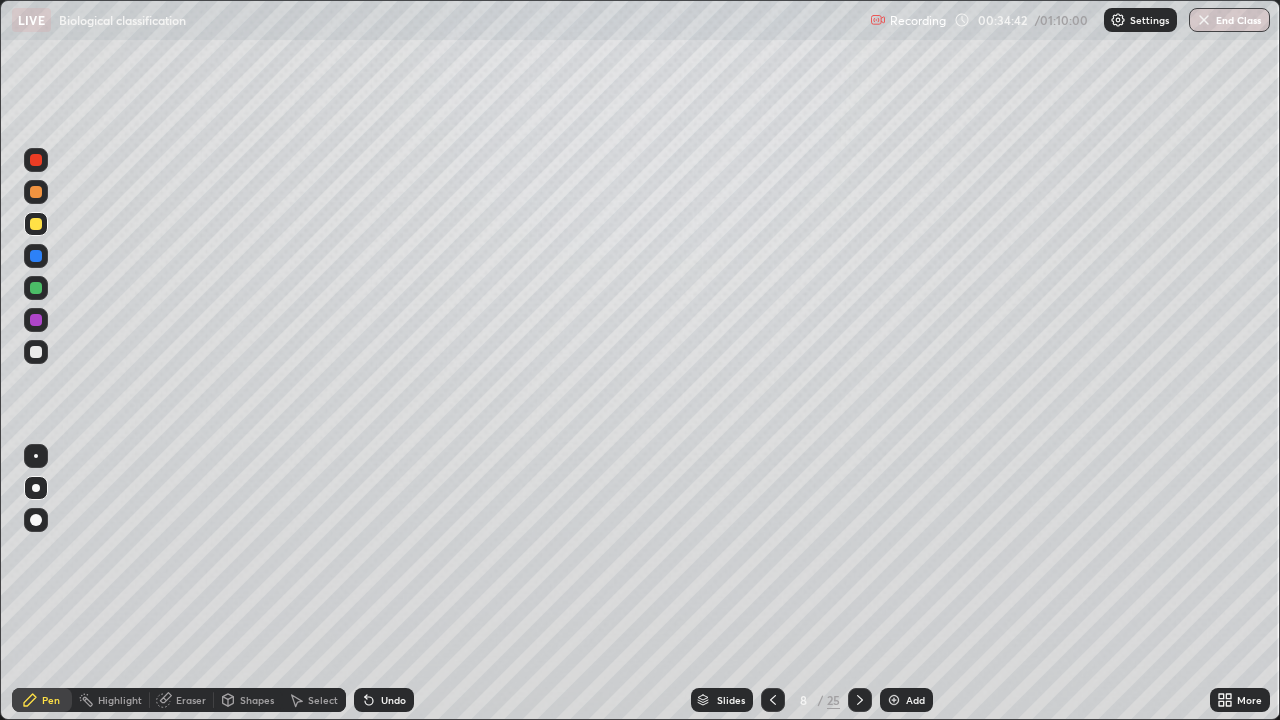 click at bounding box center [36, 352] 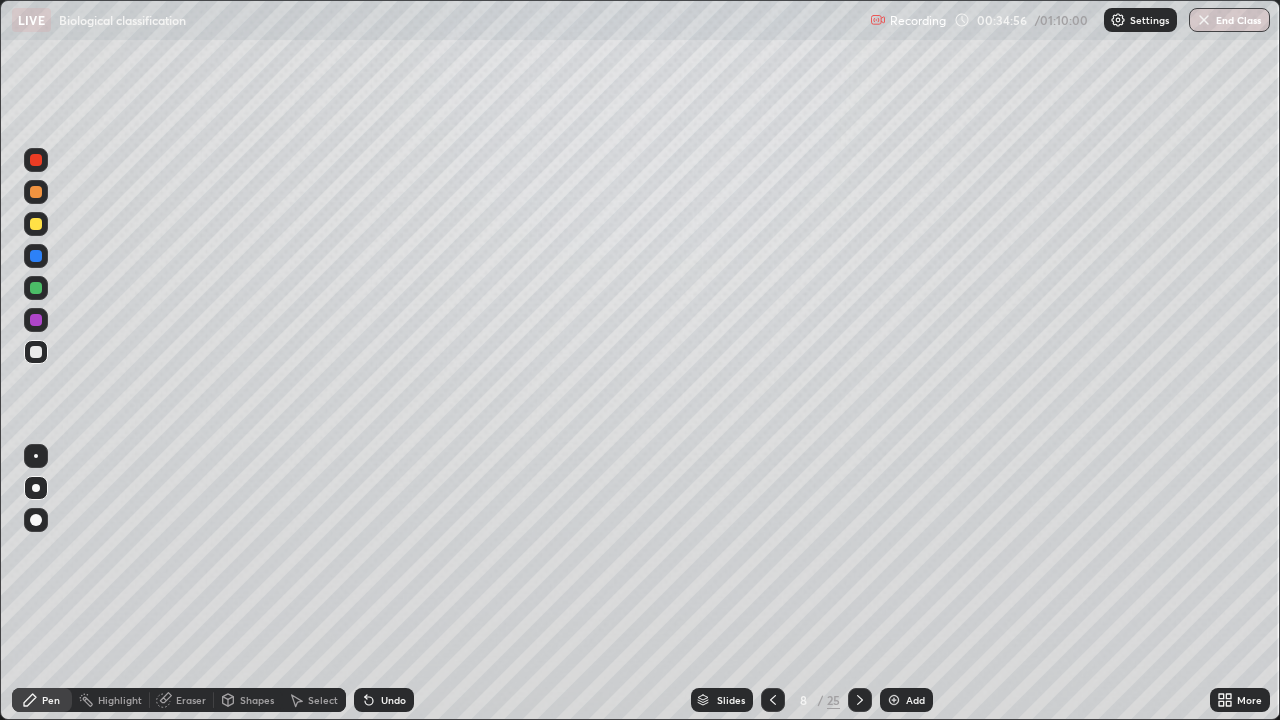 click at bounding box center (36, 224) 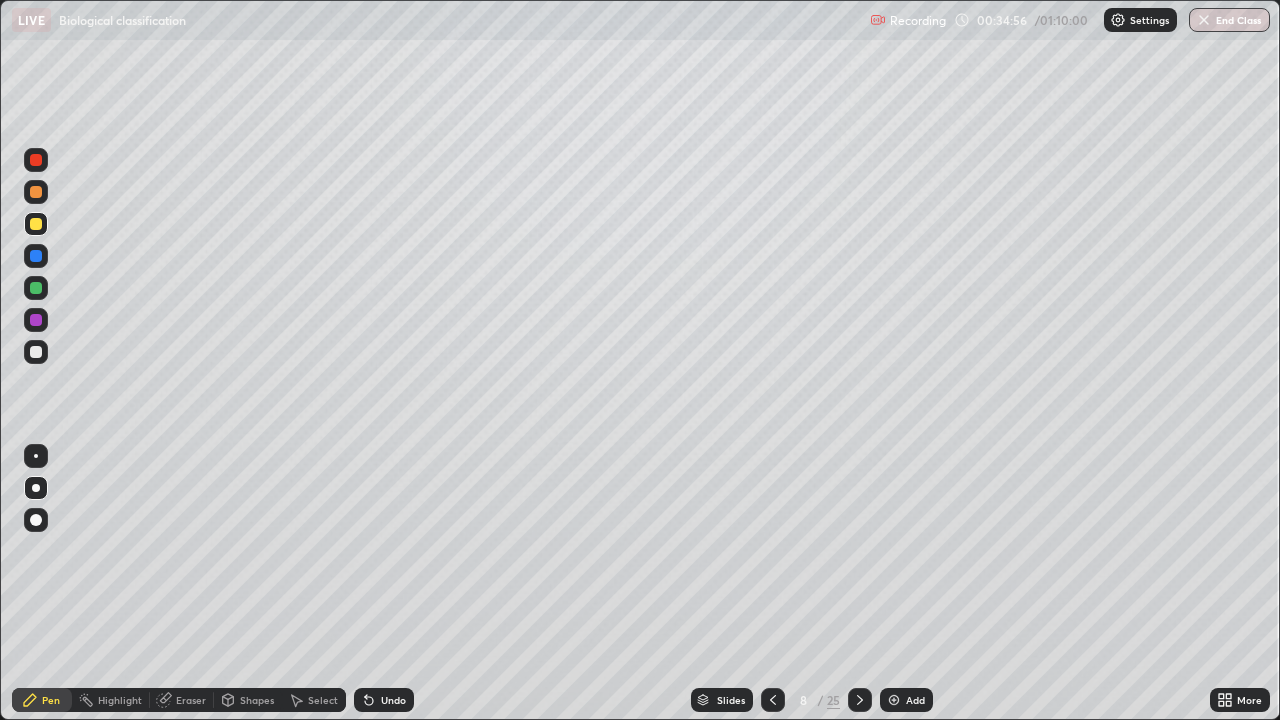 click at bounding box center (36, 256) 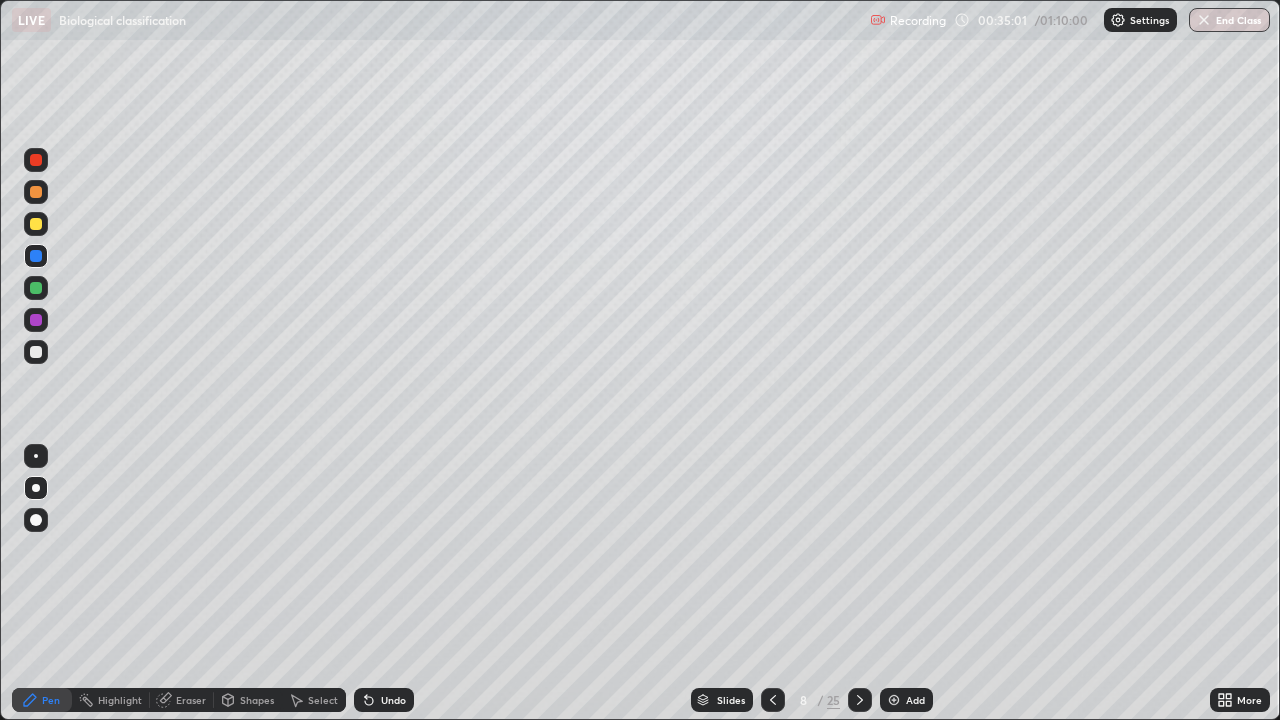 click on "Eraser" at bounding box center [191, 700] 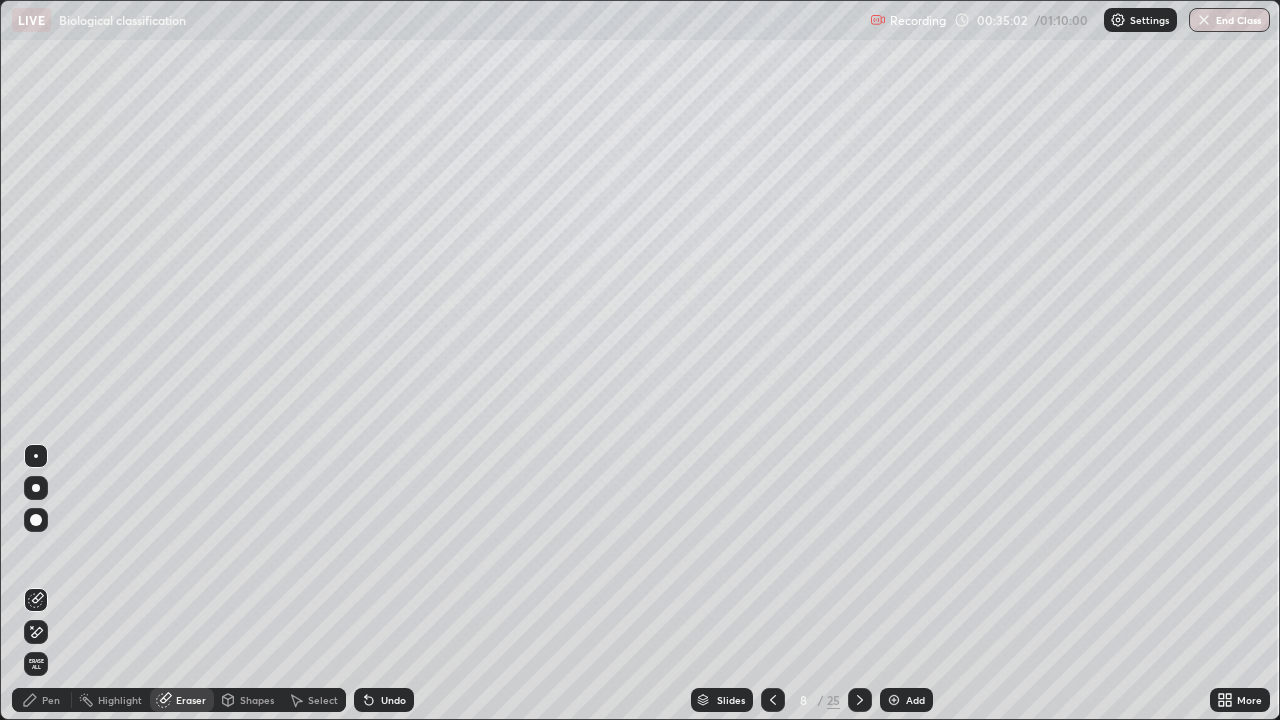 click on "Pen" at bounding box center [51, 700] 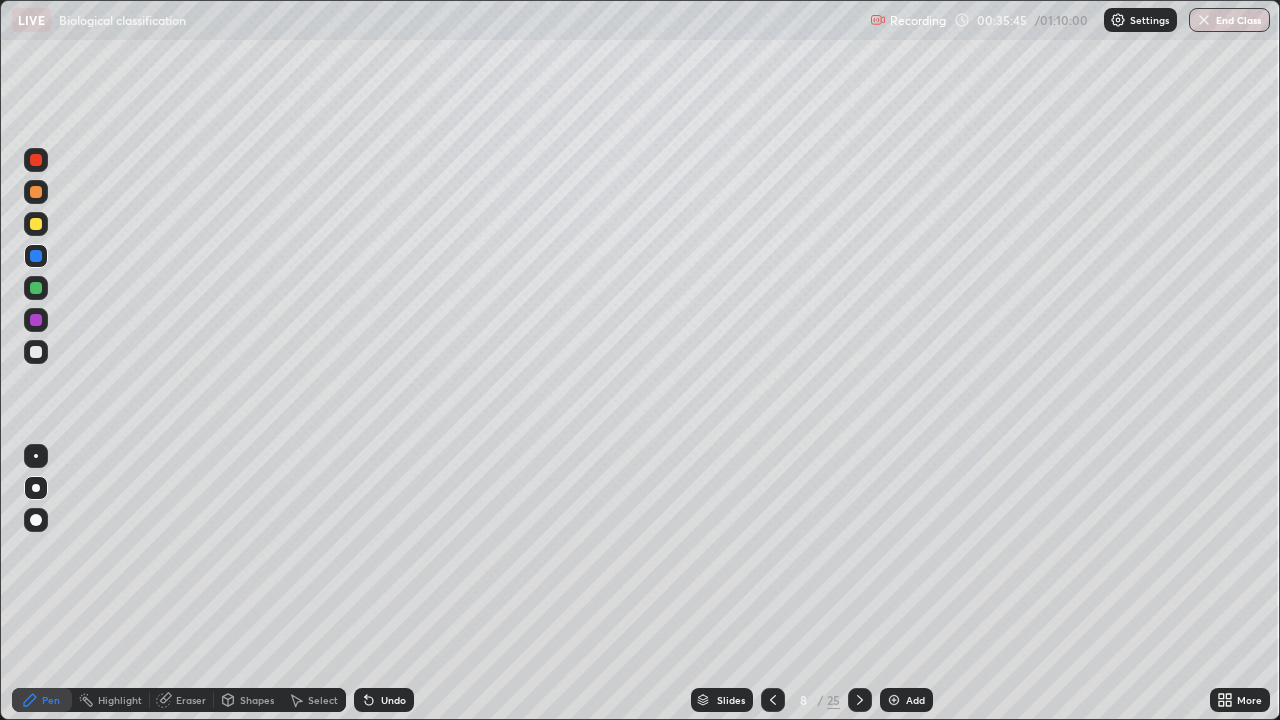 click at bounding box center [36, 160] 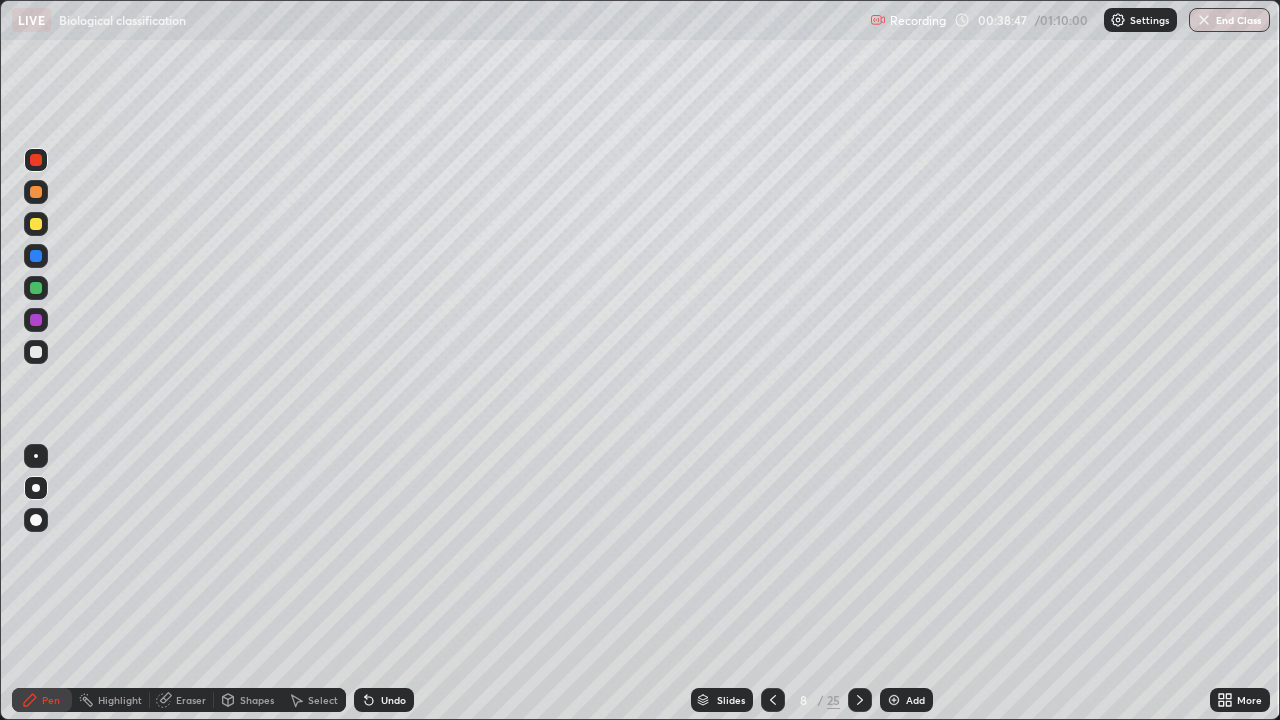 click at bounding box center (36, 352) 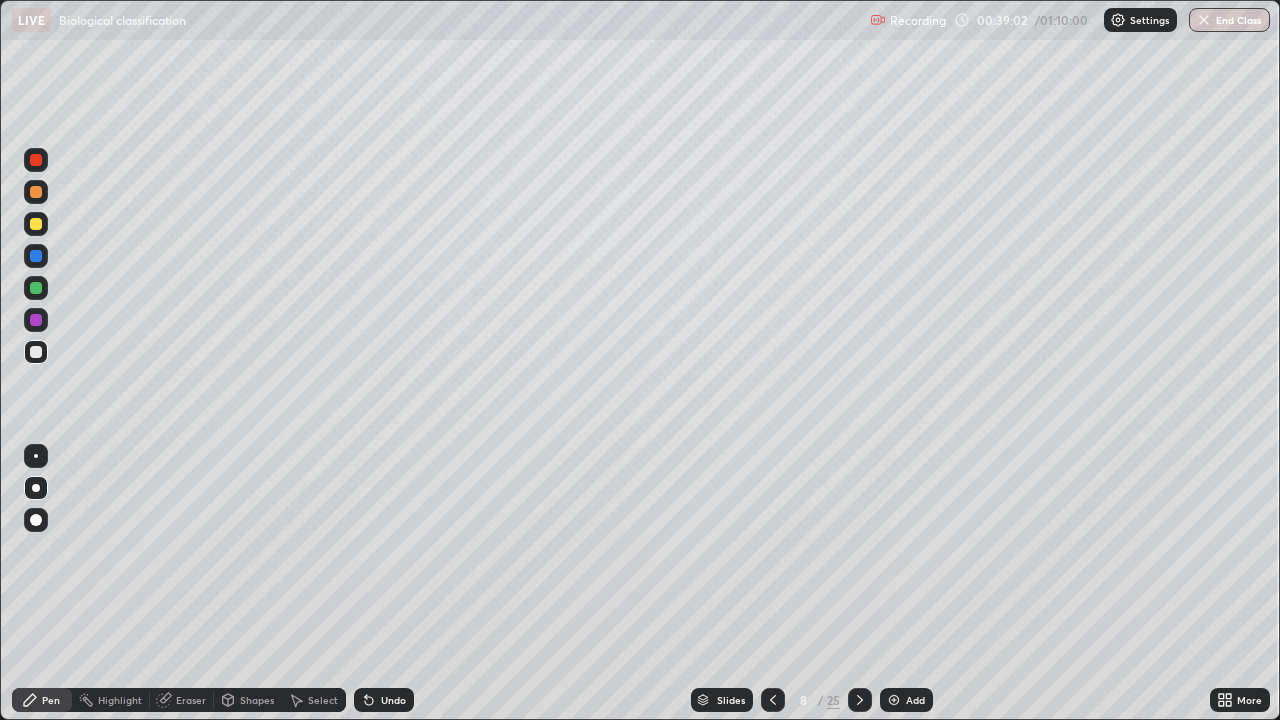 click on "Eraser" at bounding box center (191, 700) 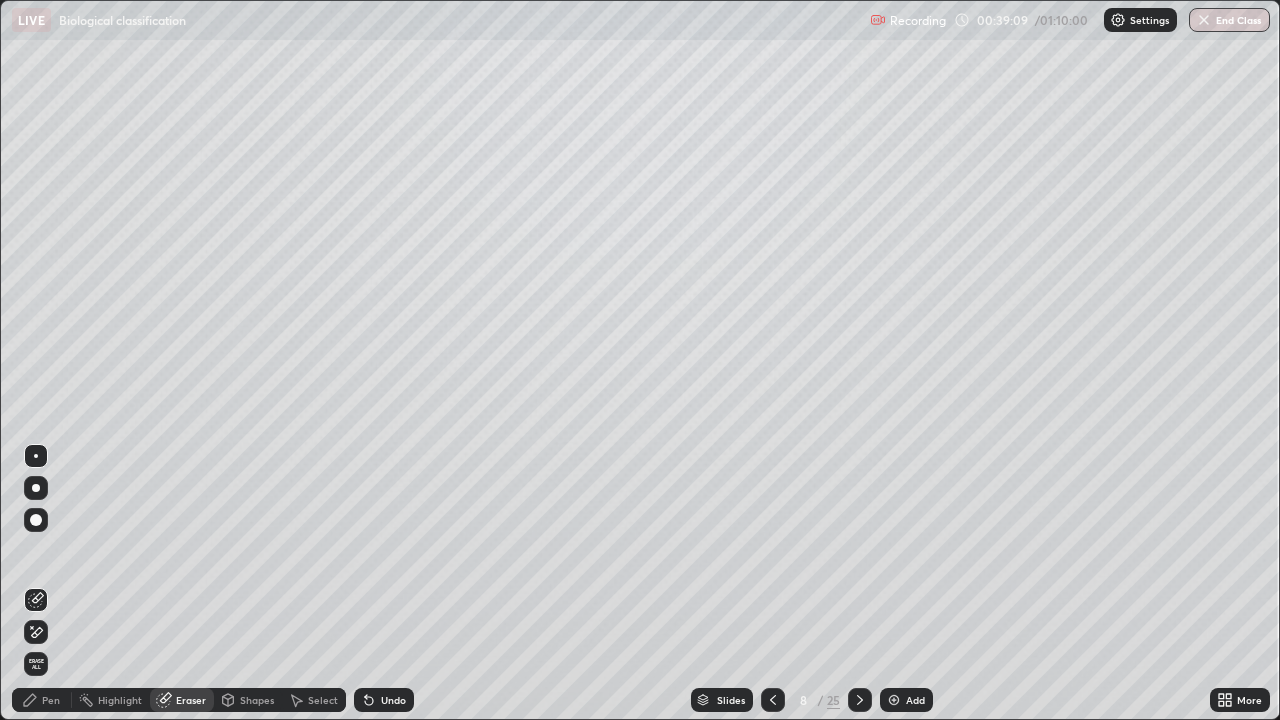 click on "Pen" at bounding box center [42, 700] 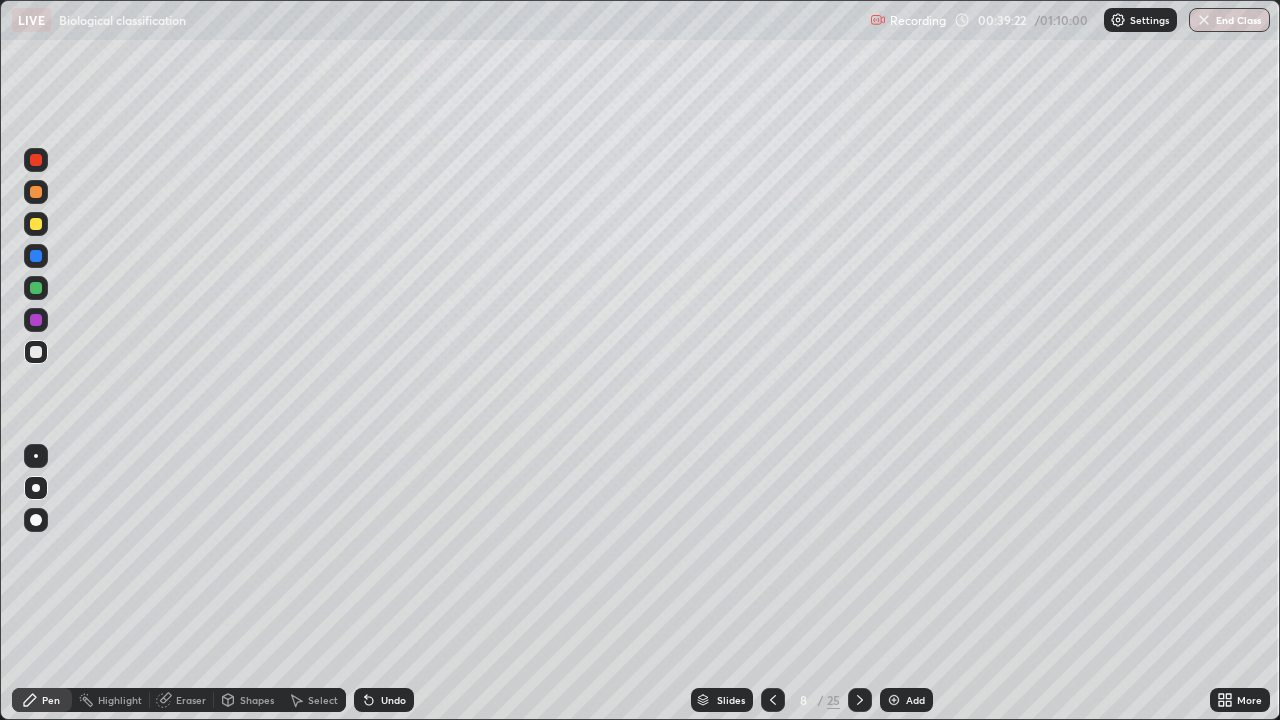 click on "Eraser" at bounding box center (191, 700) 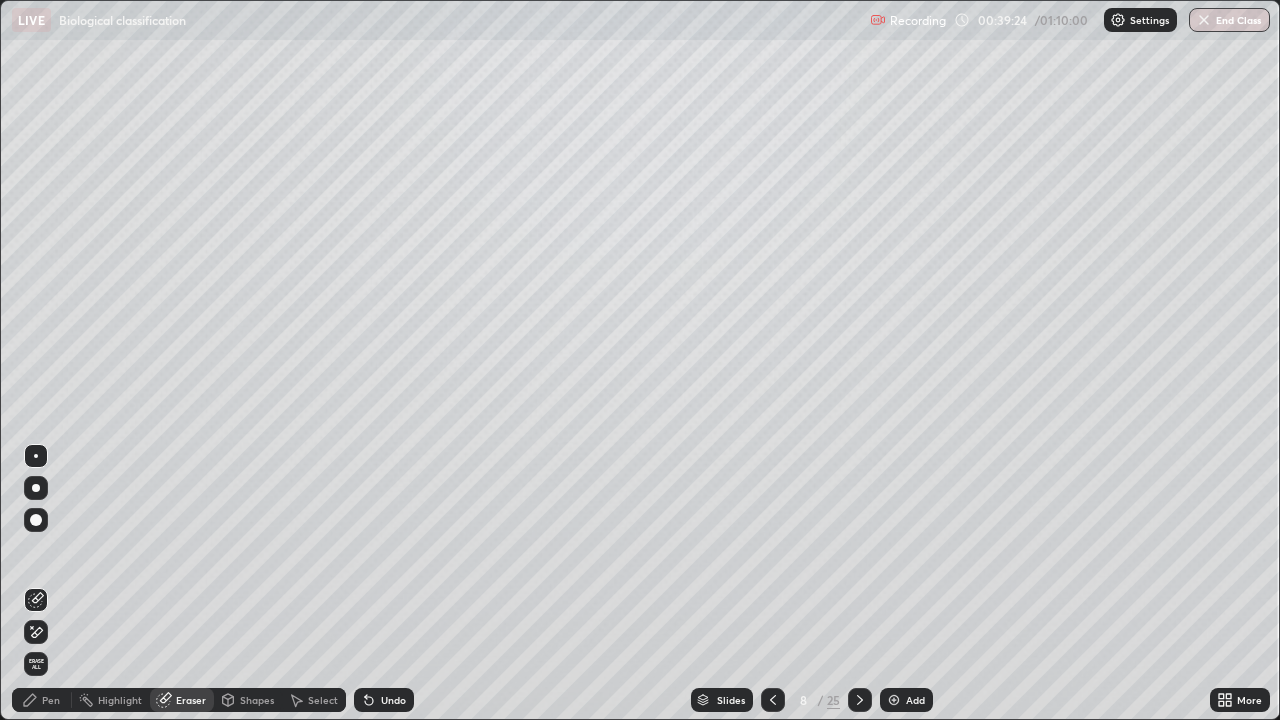 click on "Pen" at bounding box center [42, 700] 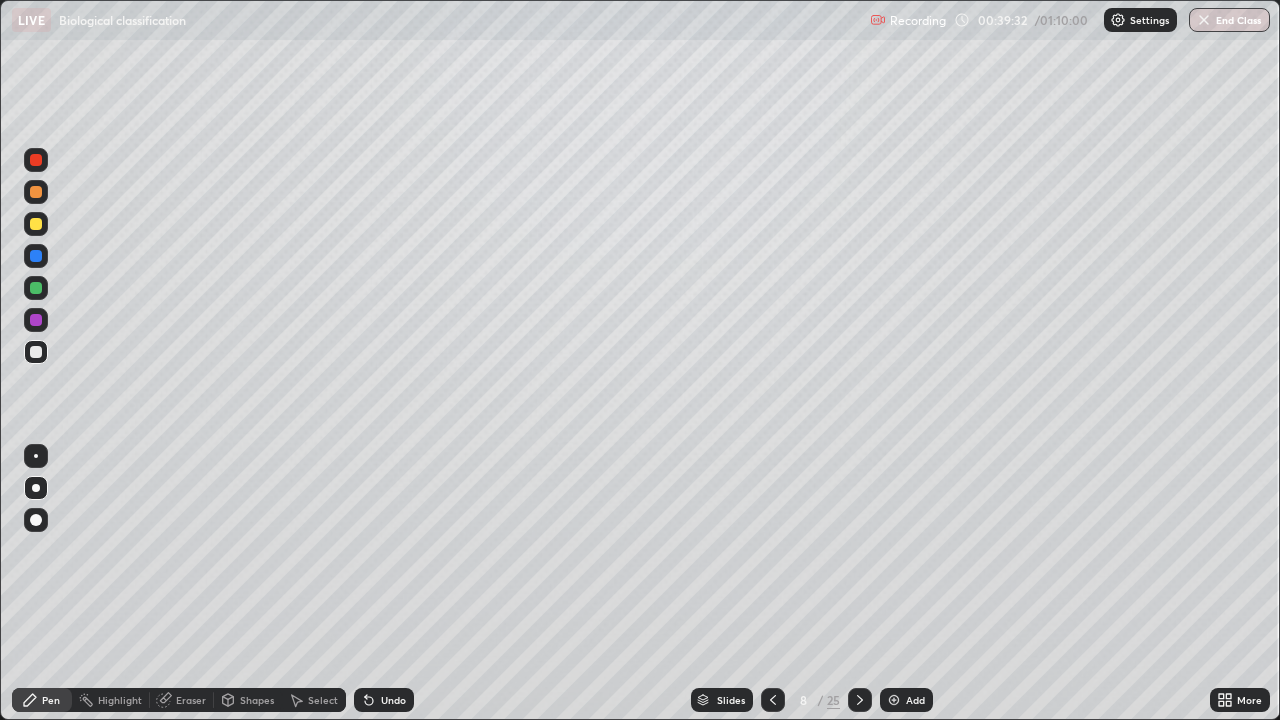 click 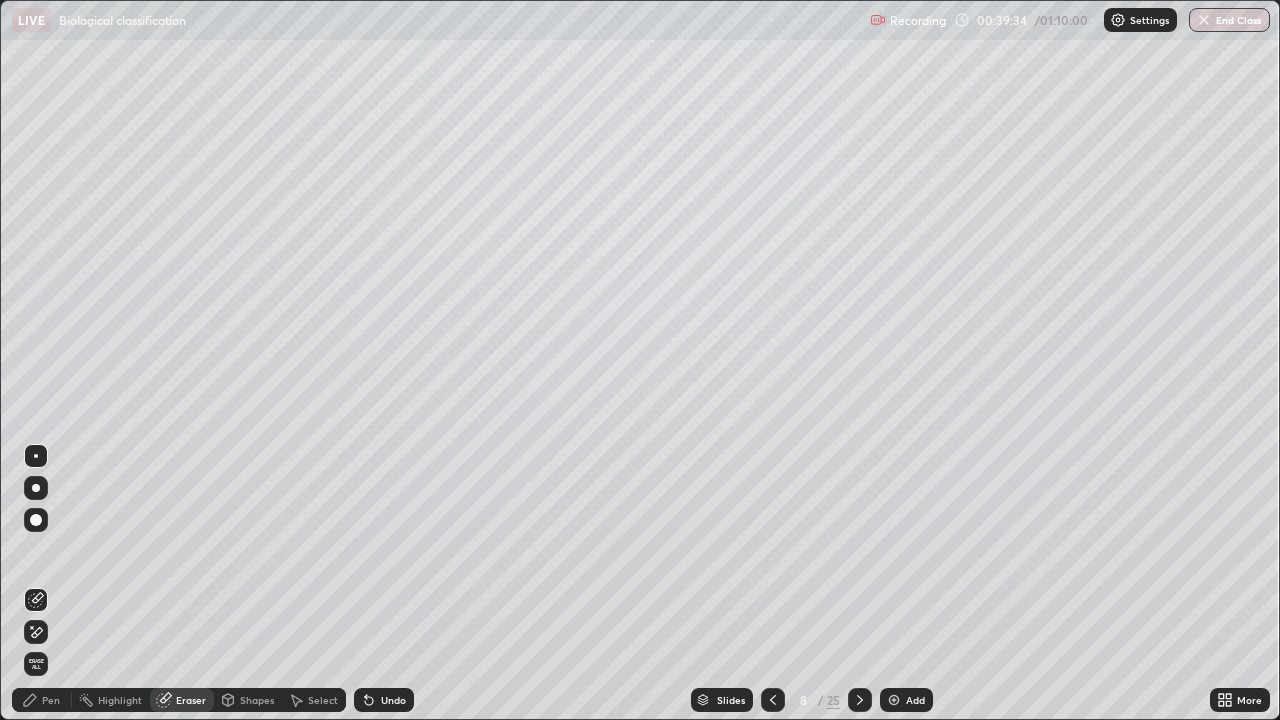 click on "Pen" at bounding box center [51, 700] 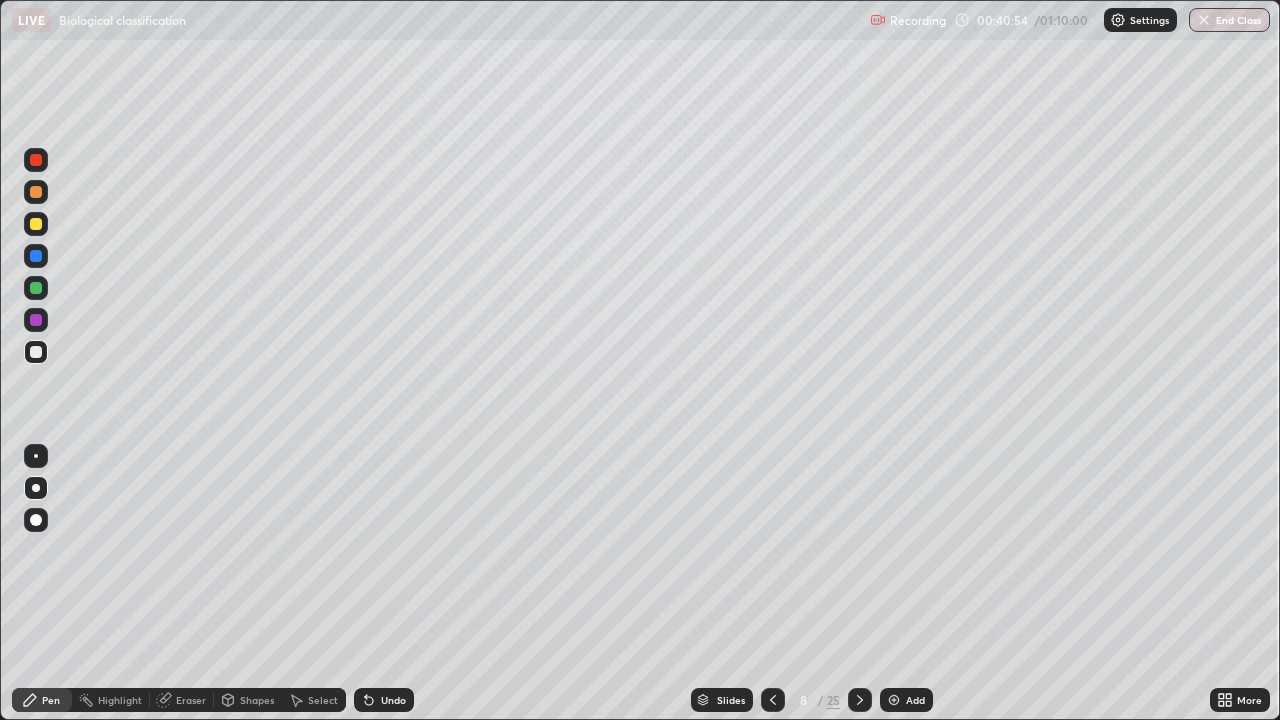 click at bounding box center (36, 224) 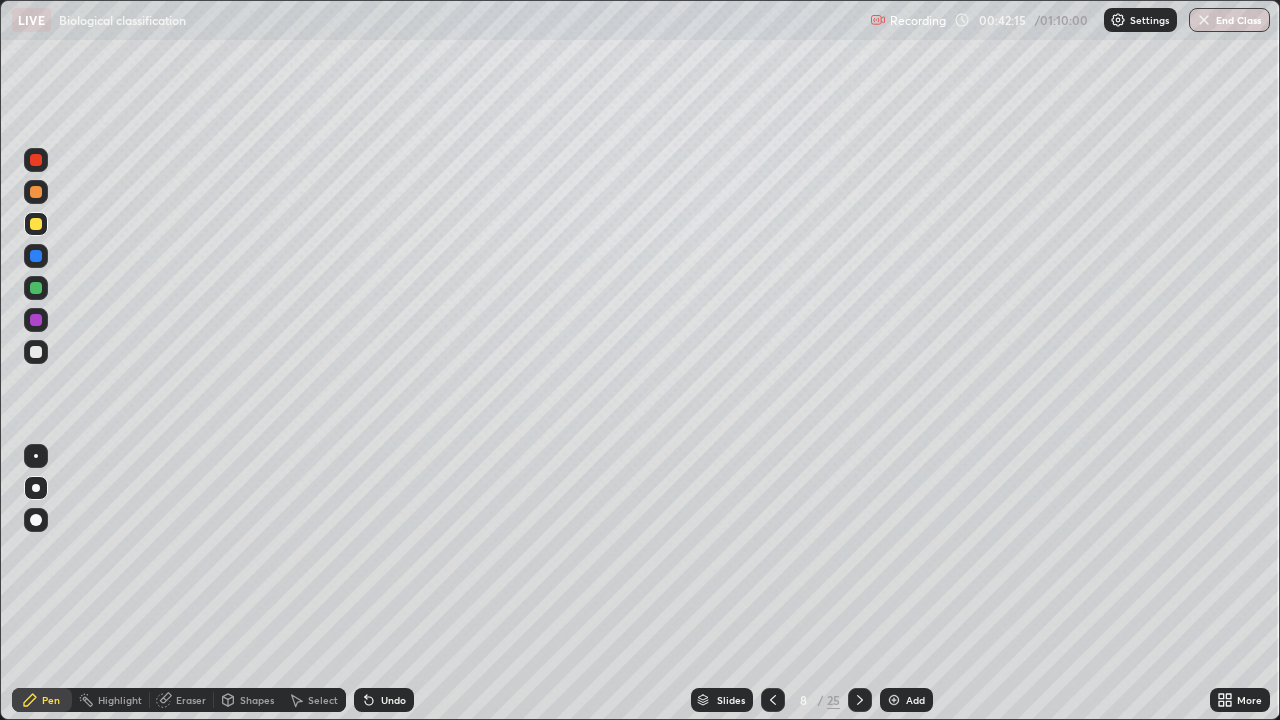 click at bounding box center [36, 320] 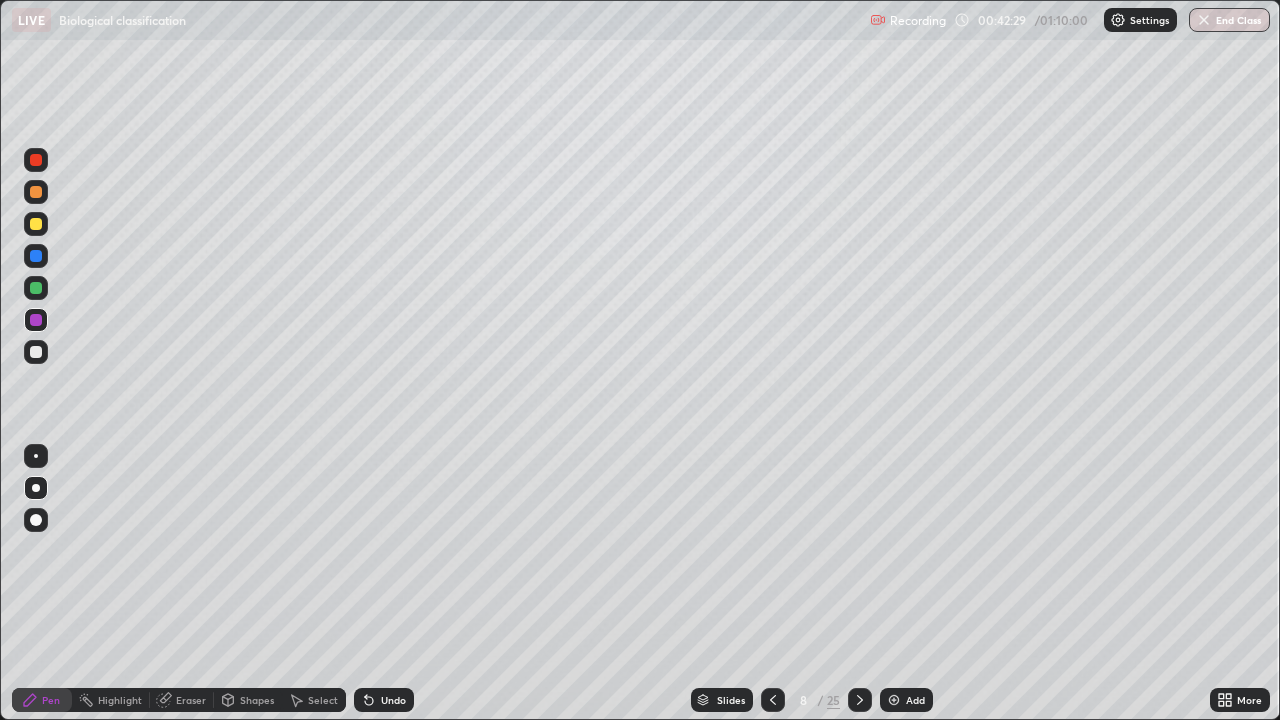 click on "Eraser" at bounding box center (191, 700) 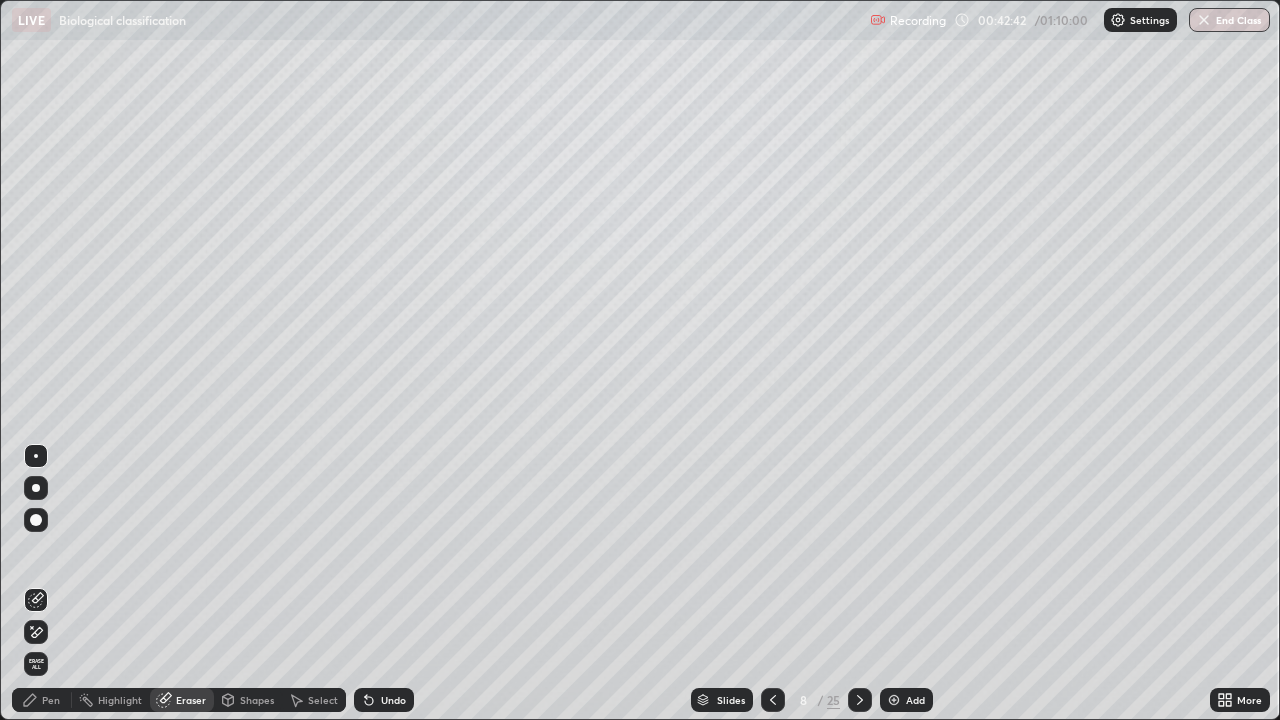 click on "Pen" at bounding box center [51, 700] 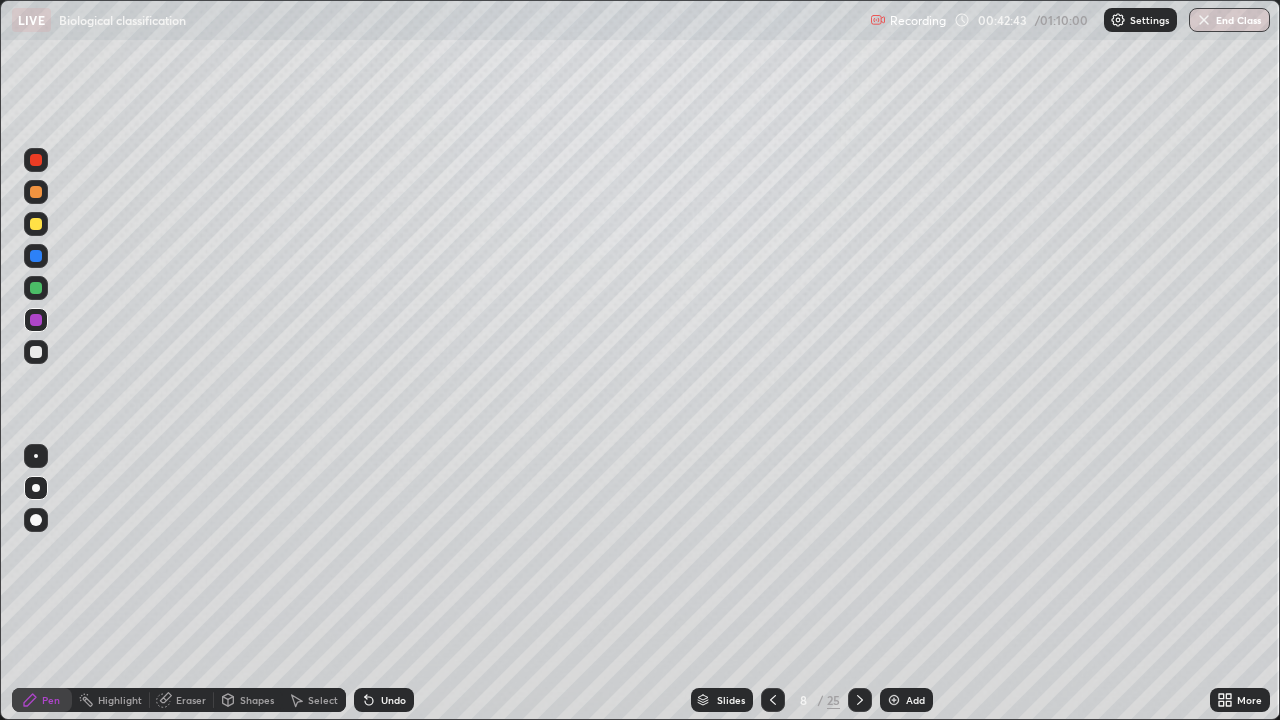 click at bounding box center (36, 288) 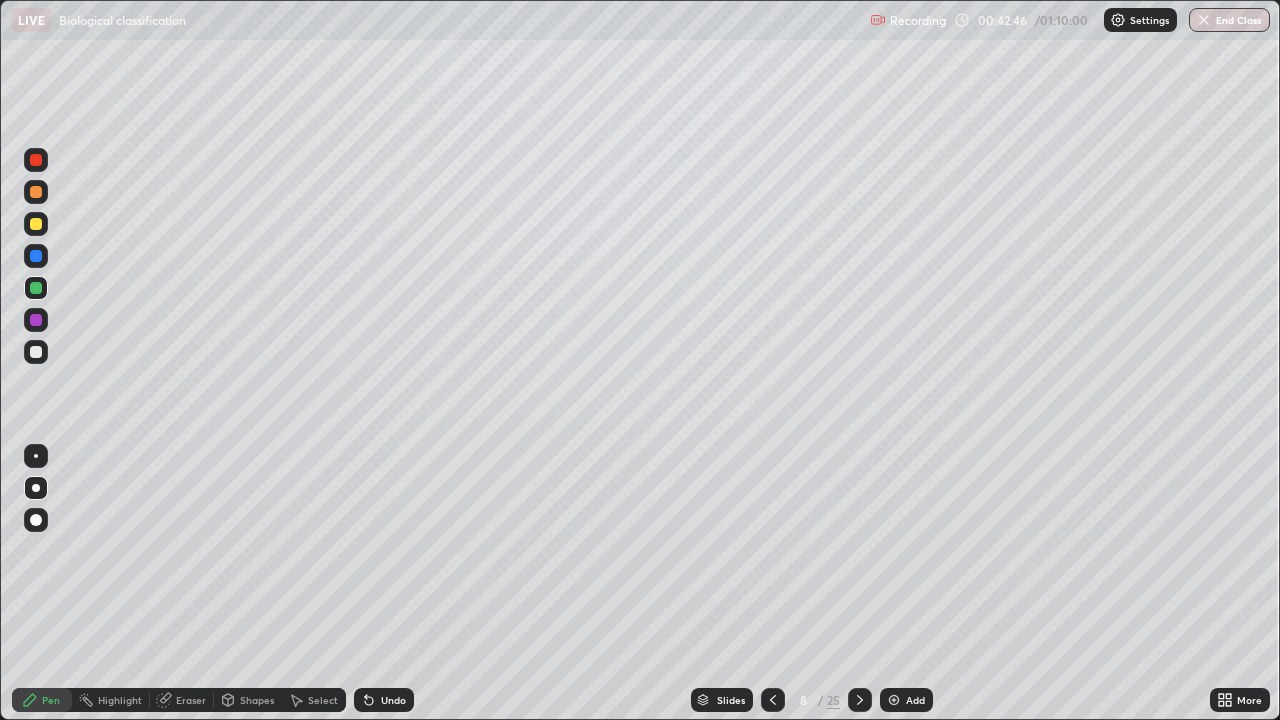 click at bounding box center [36, 224] 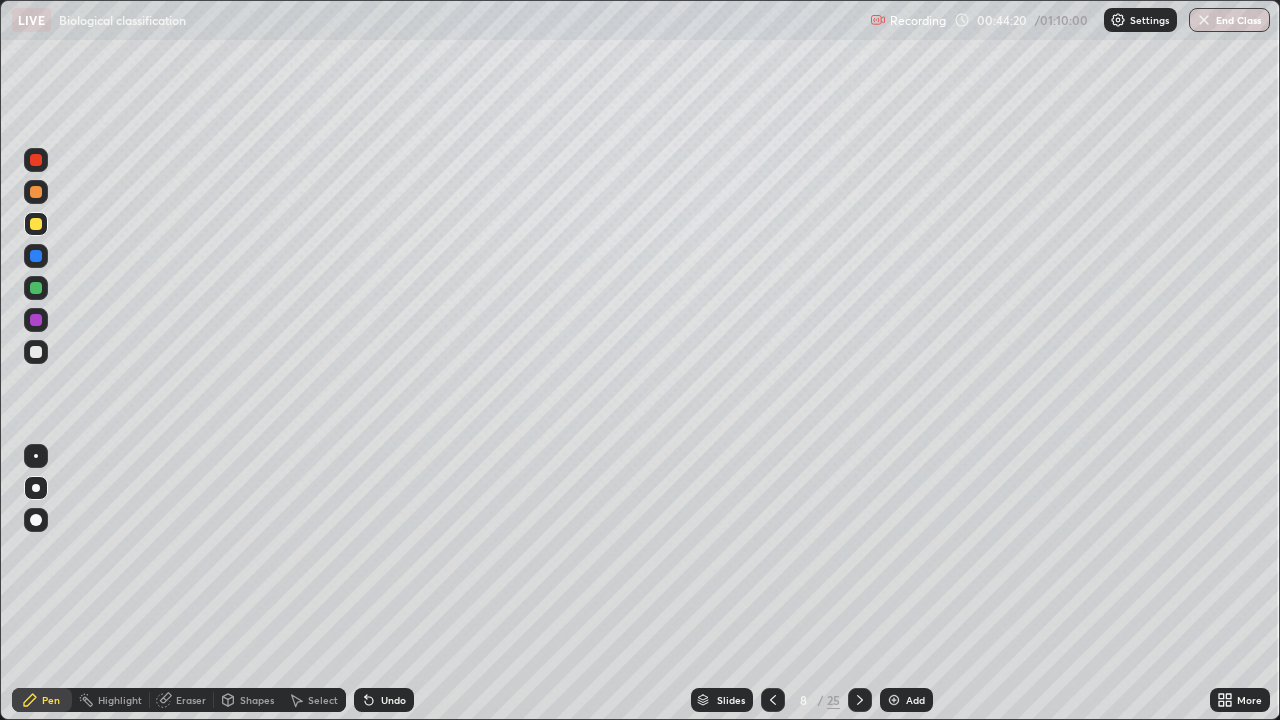 click at bounding box center [36, 320] 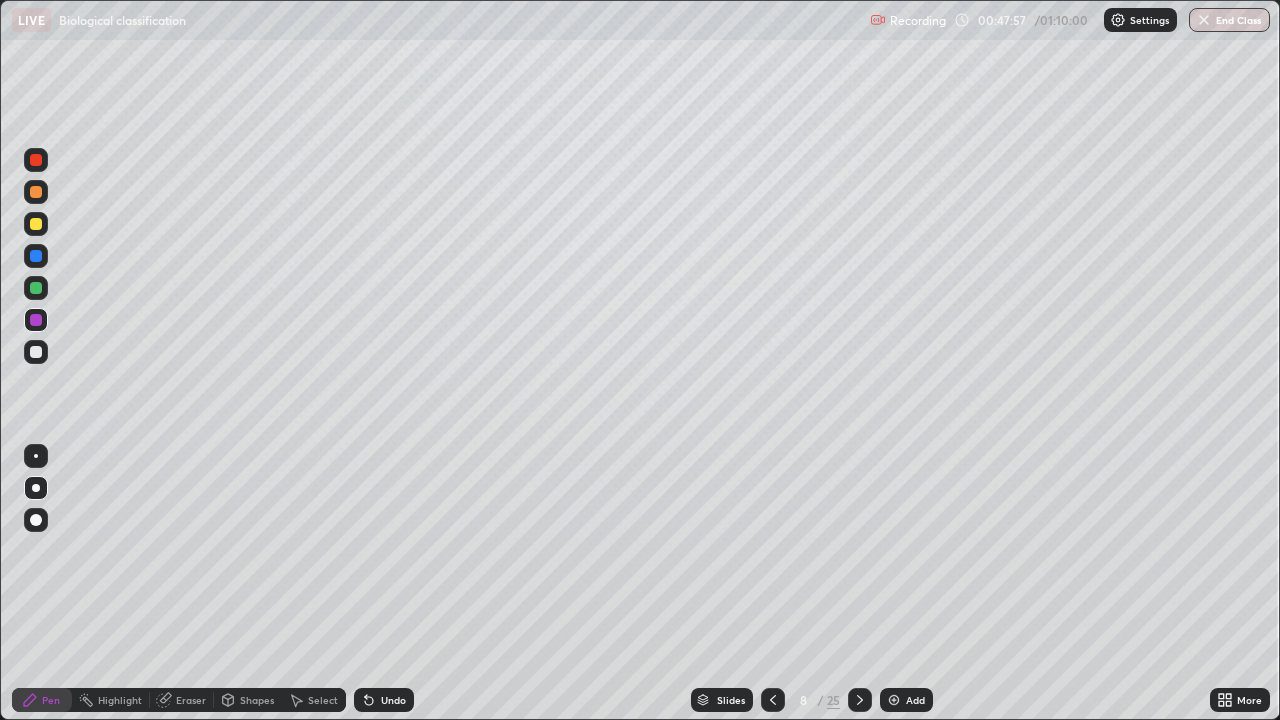 click at bounding box center (36, 160) 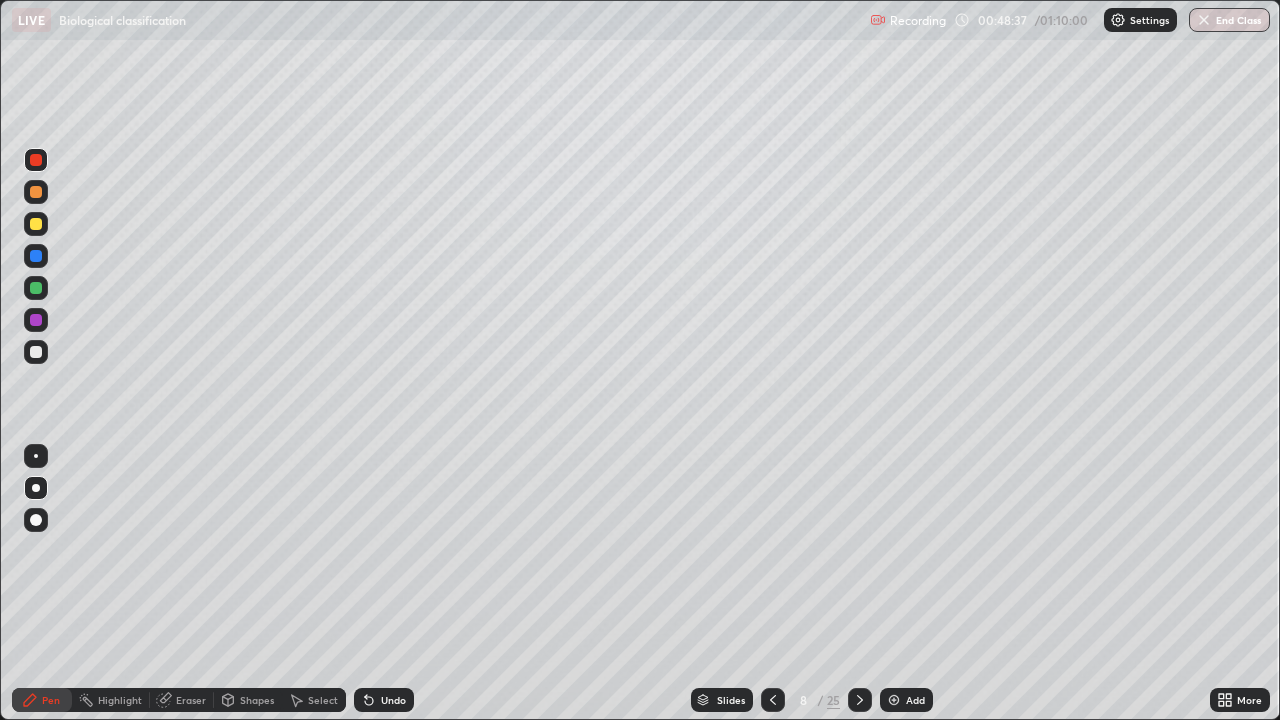 click at bounding box center [36, 288] 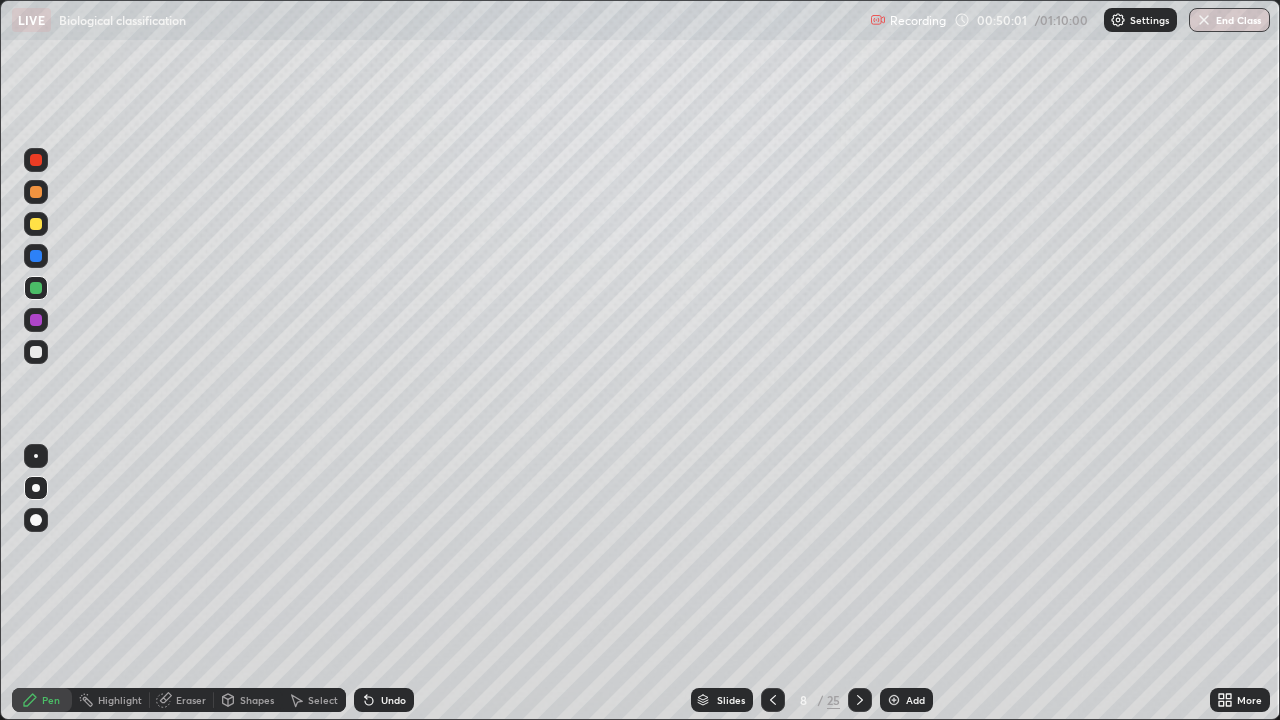click at bounding box center (860, 700) 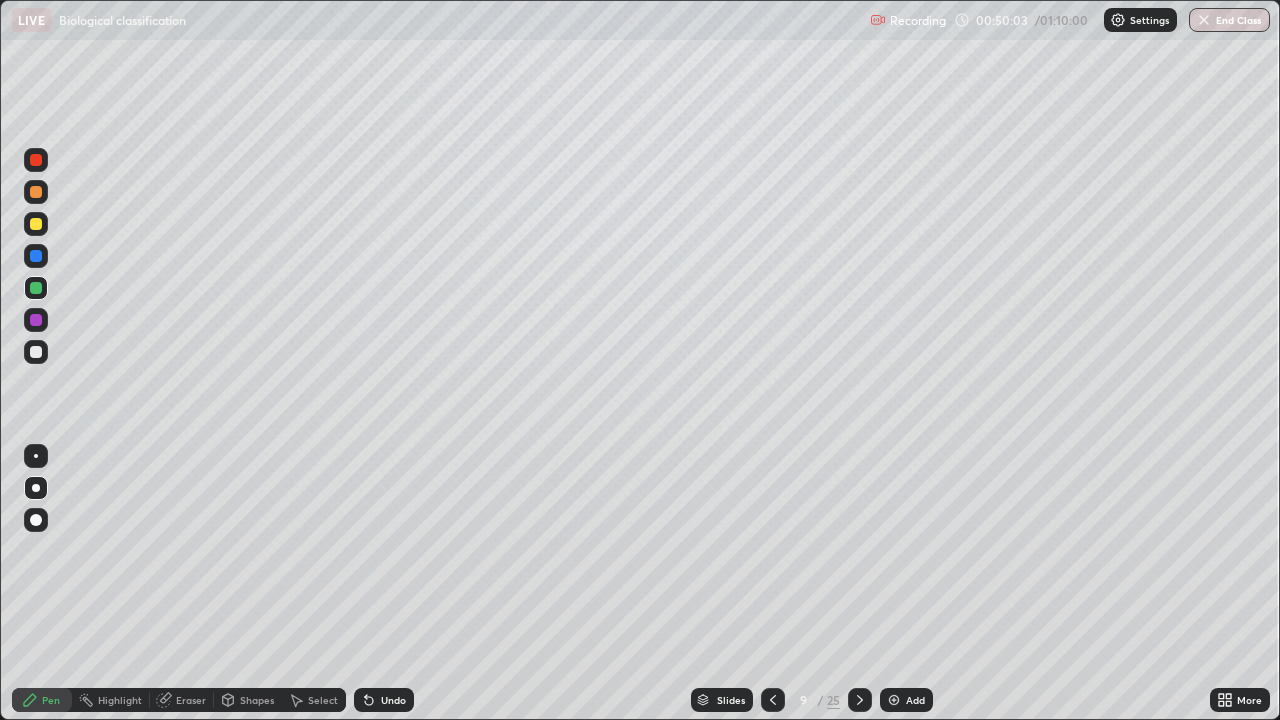 click at bounding box center [36, 160] 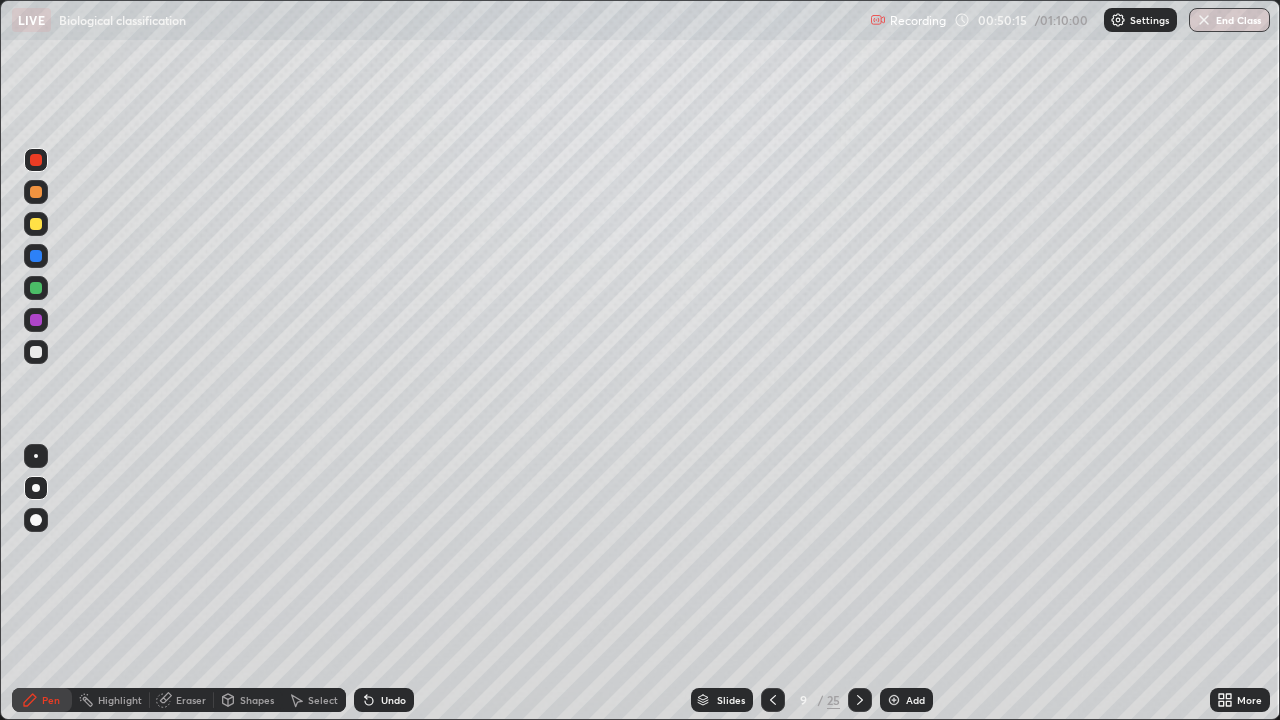 click at bounding box center (36, 352) 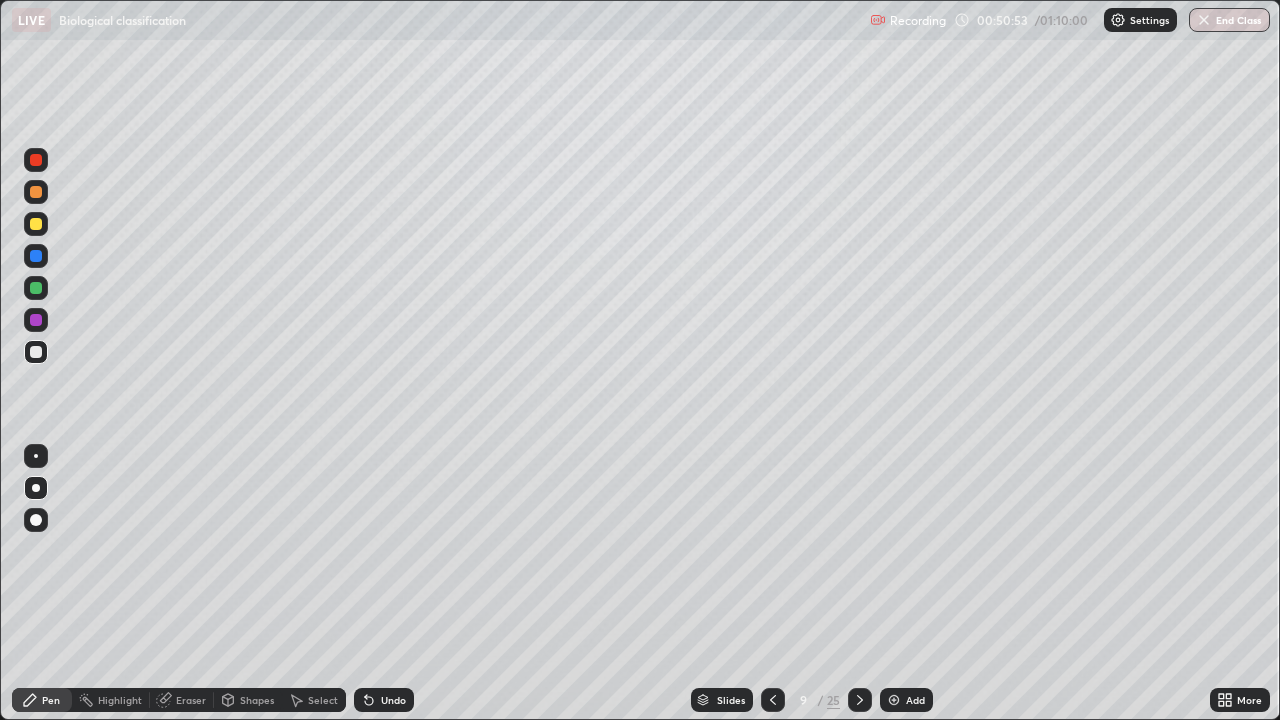 click at bounding box center (36, 224) 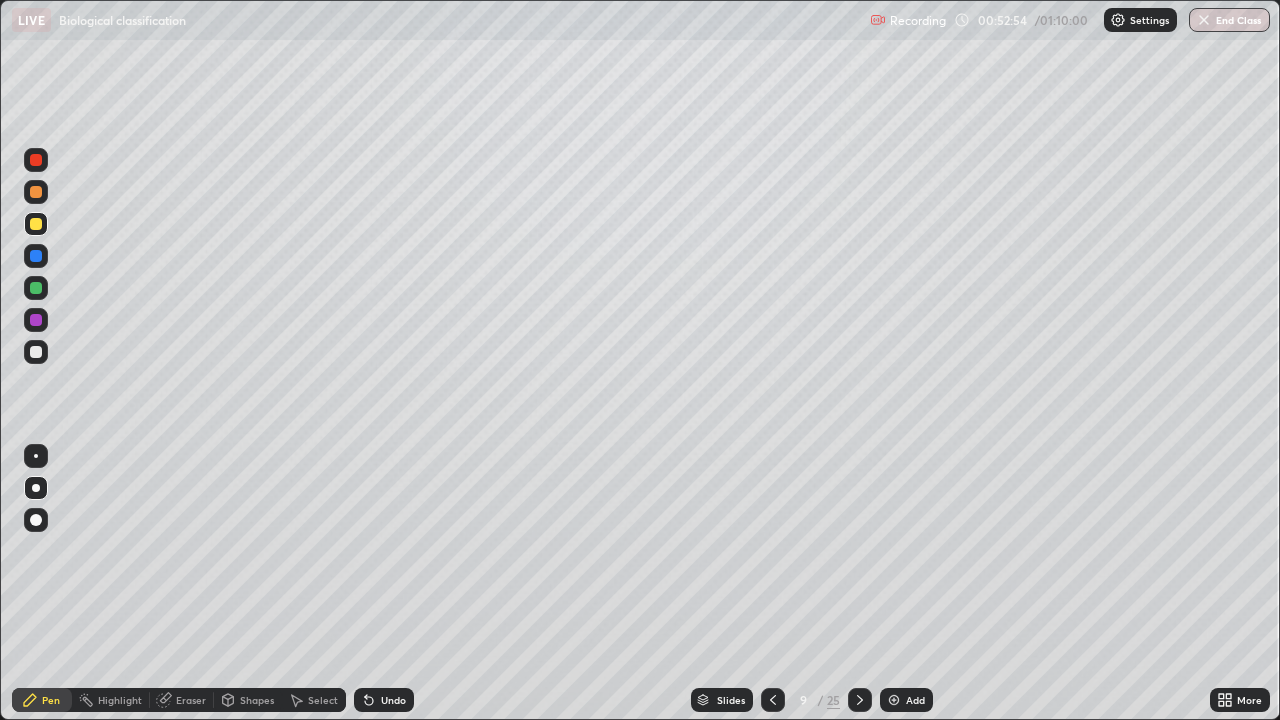 click at bounding box center [36, 320] 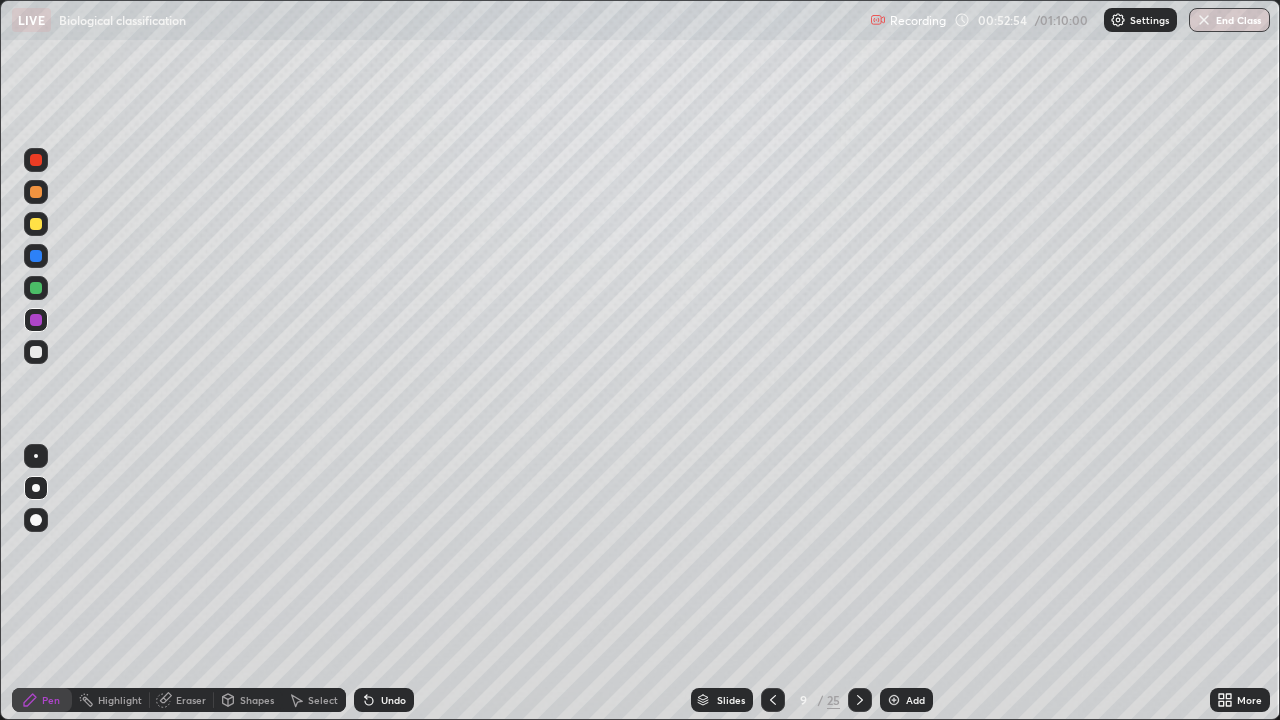 click at bounding box center (36, 352) 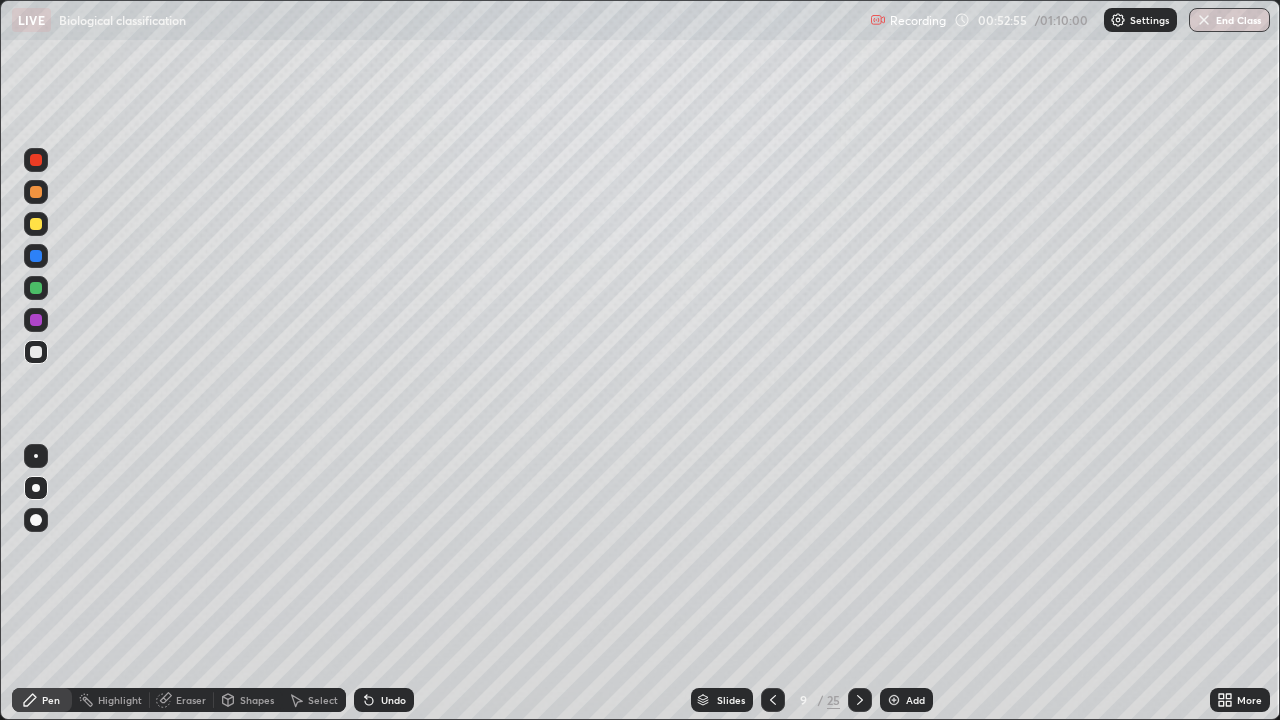 click at bounding box center [36, 352] 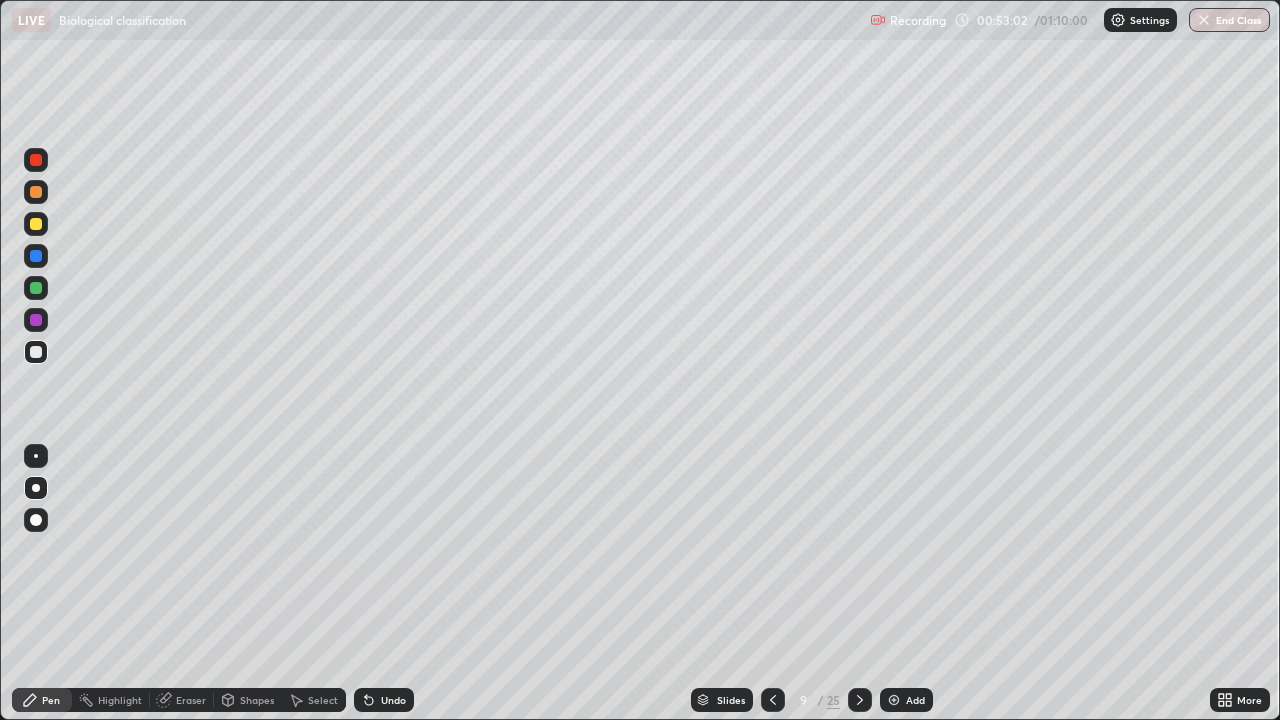 click at bounding box center (36, 288) 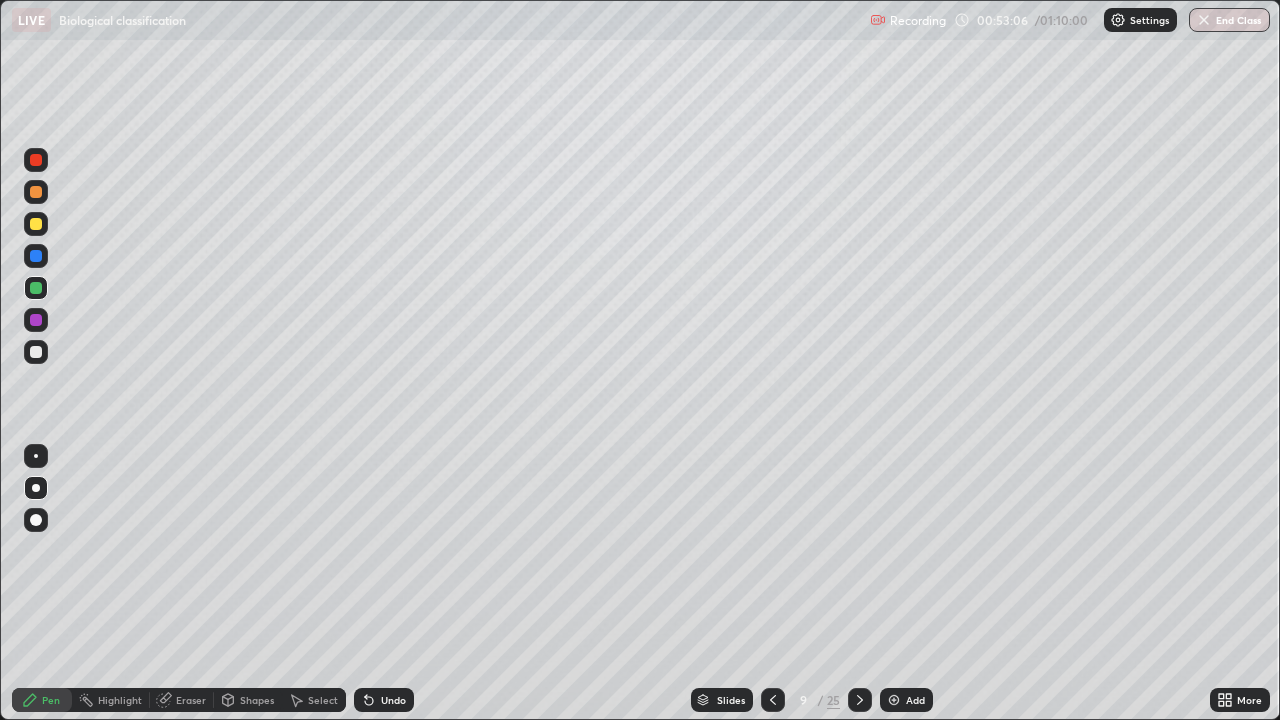 click on "Eraser" at bounding box center (191, 700) 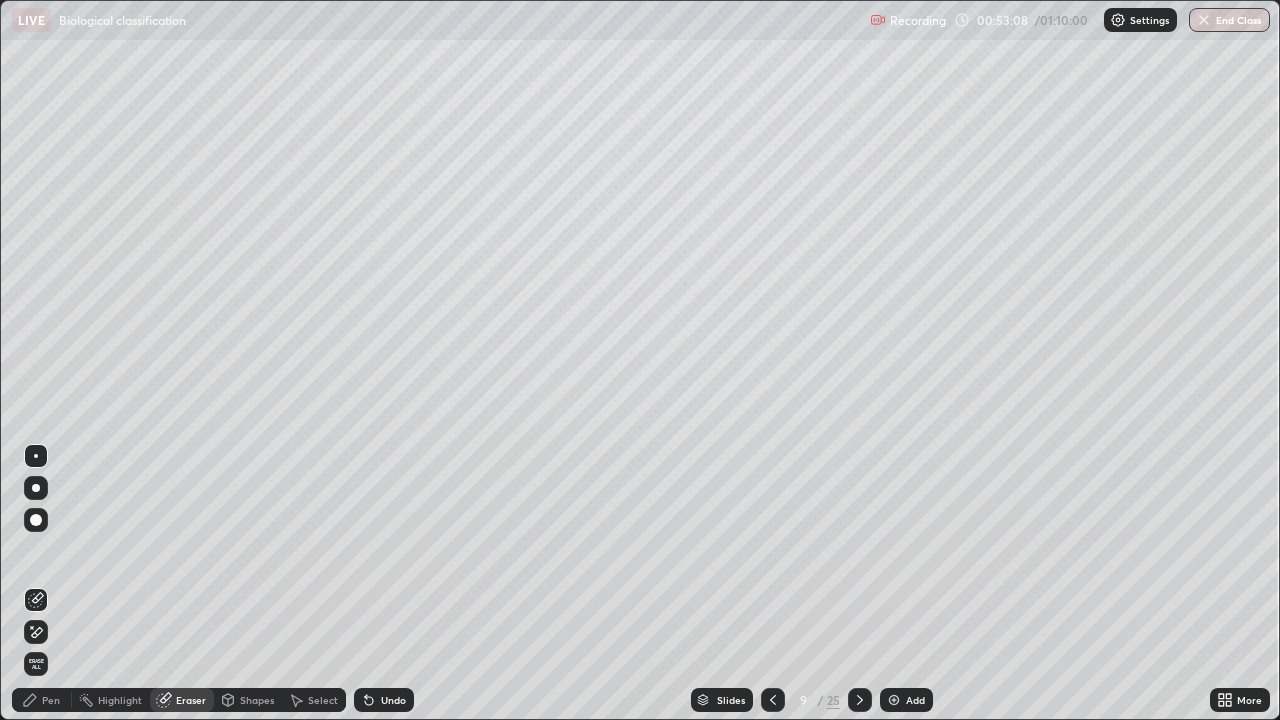 click on "Pen" at bounding box center [42, 700] 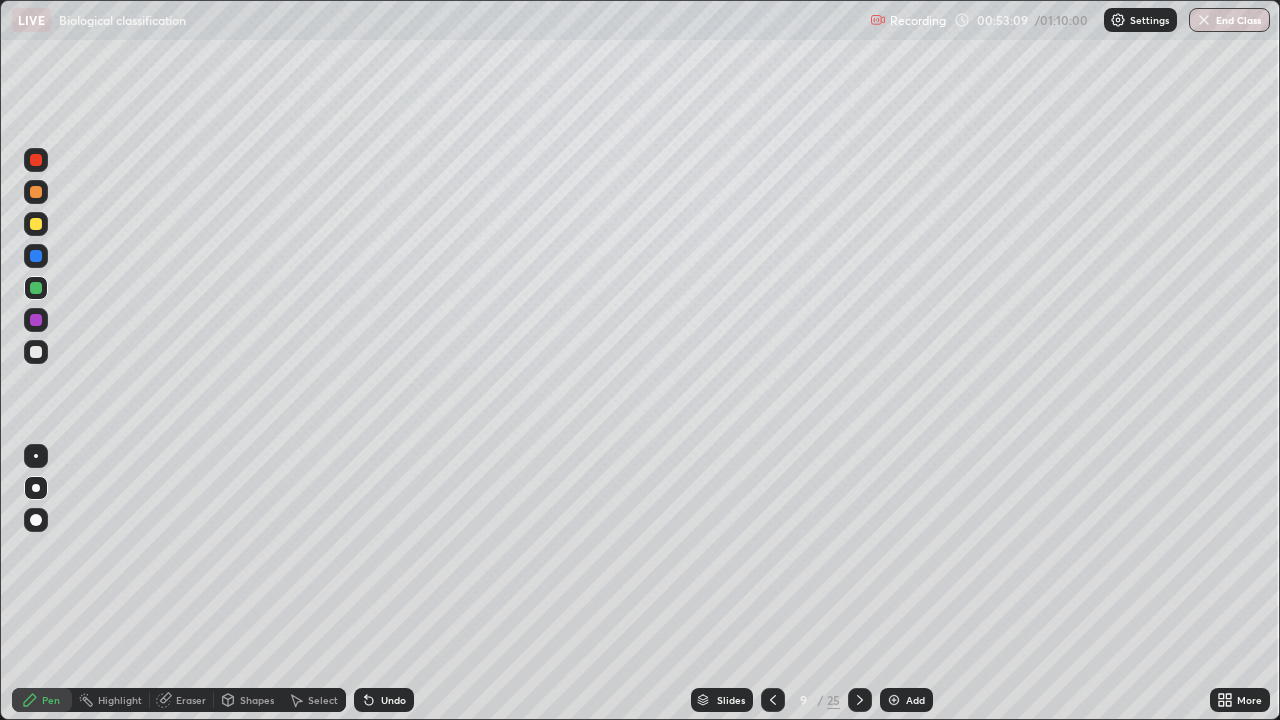 click at bounding box center (36, 224) 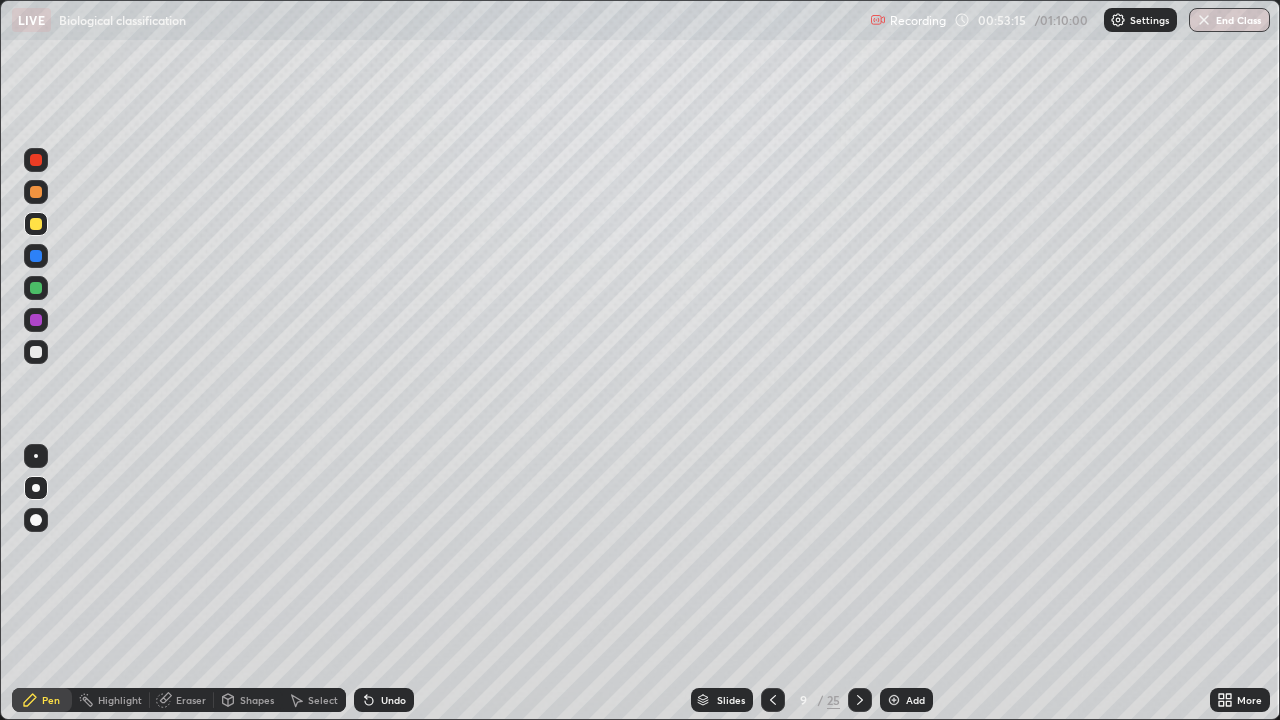click at bounding box center [36, 320] 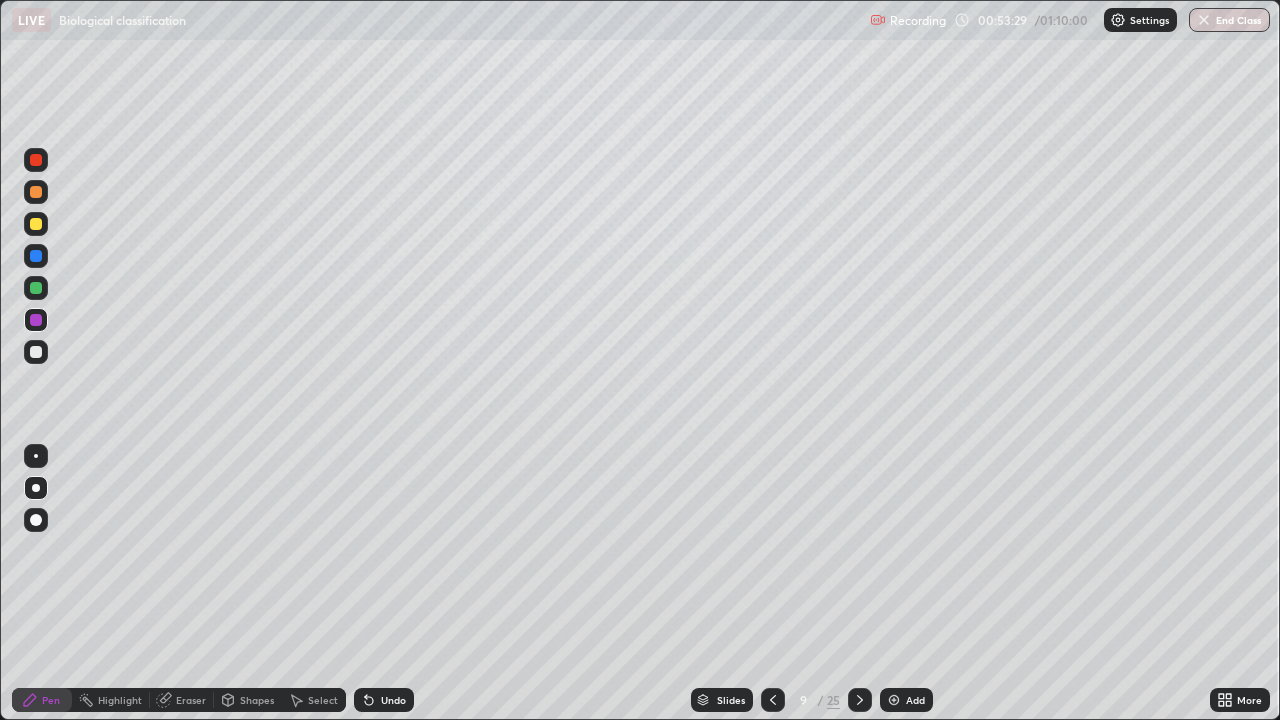 click at bounding box center [36, 288] 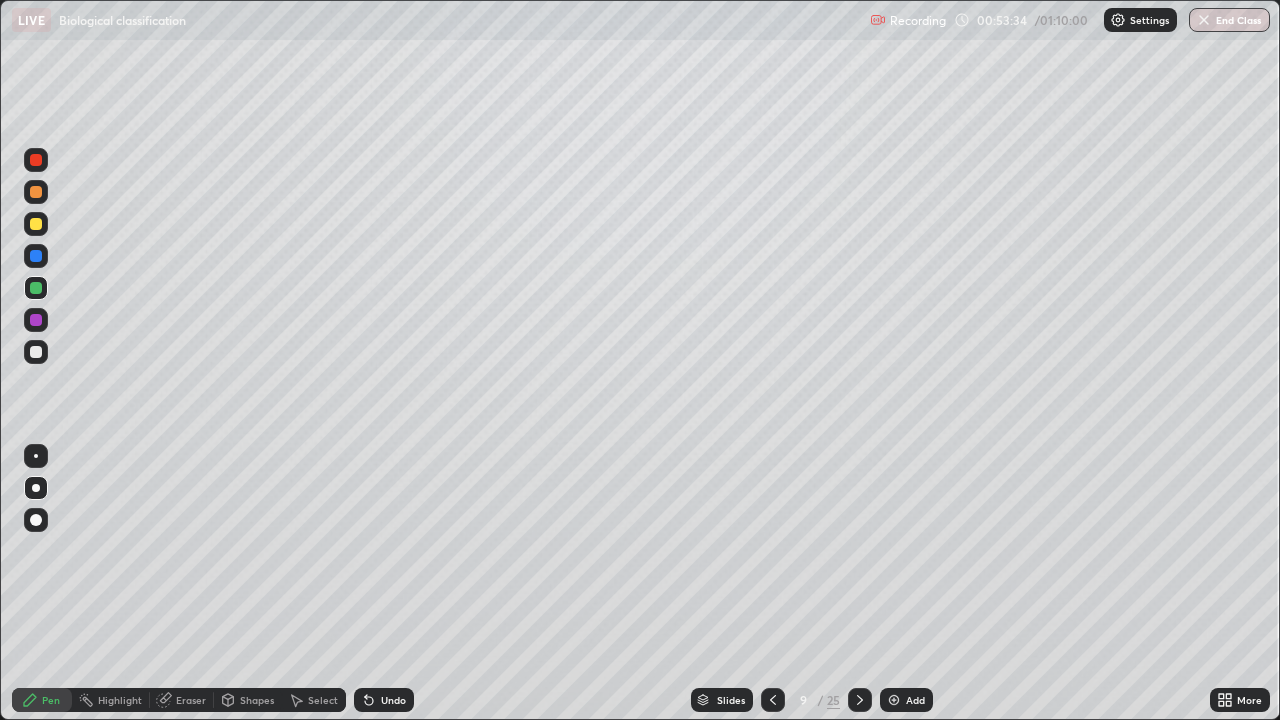 click at bounding box center (36, 224) 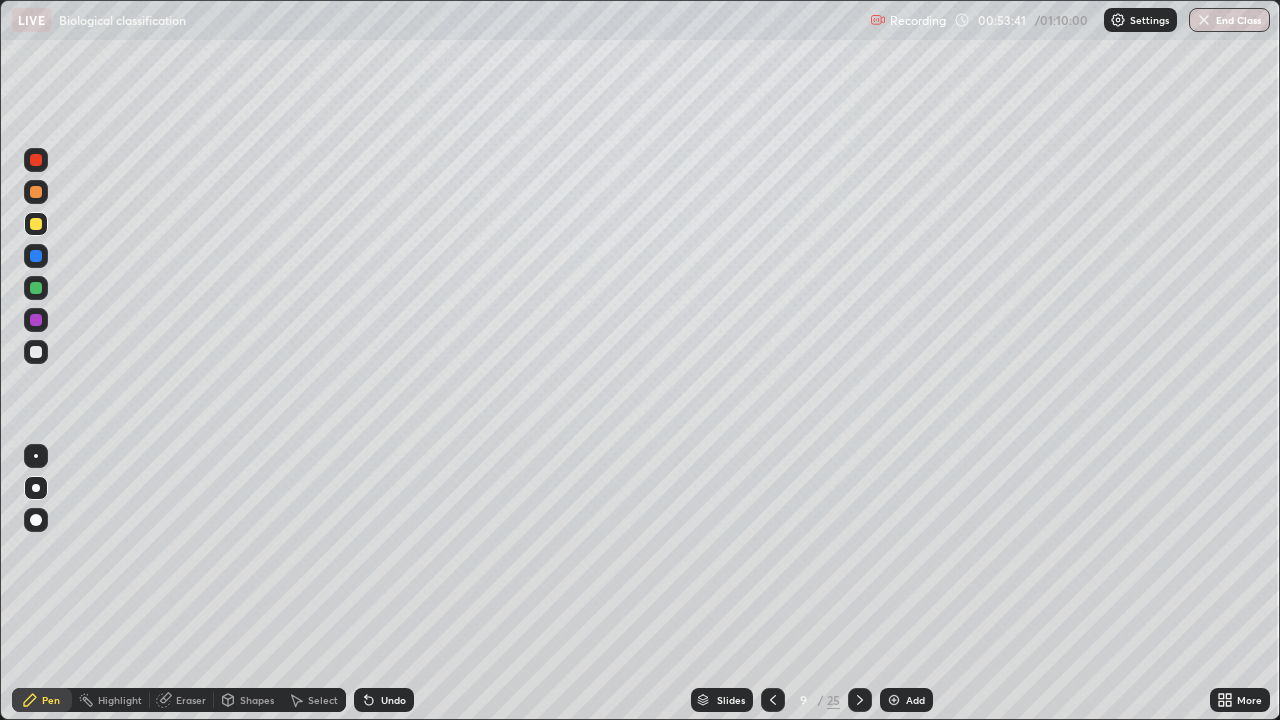 click at bounding box center [36, 352] 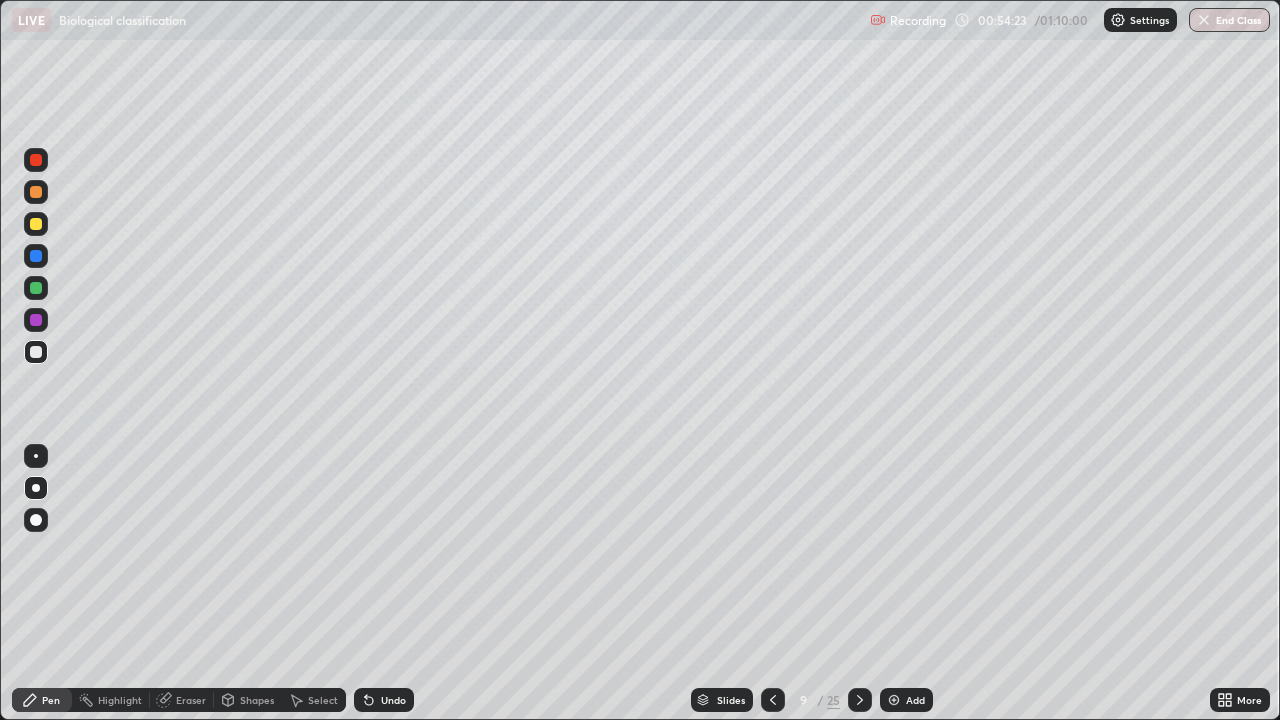 click 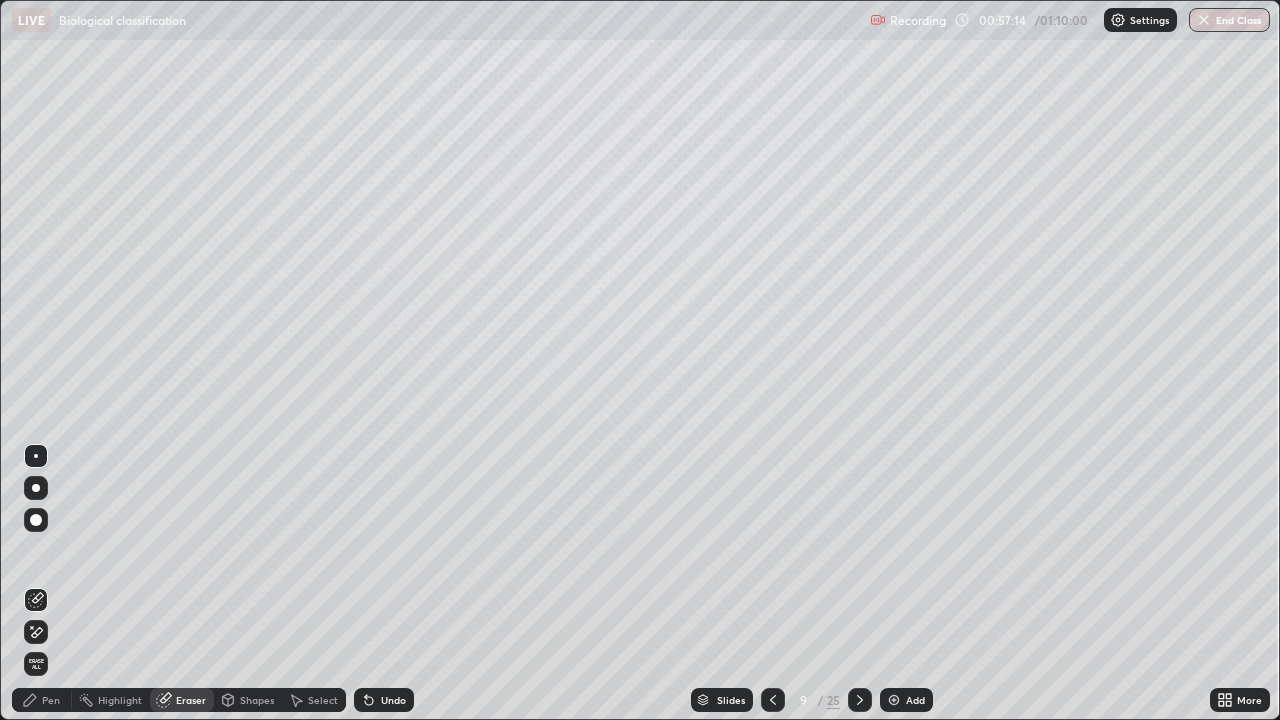 click on "End Class" at bounding box center [1229, 20] 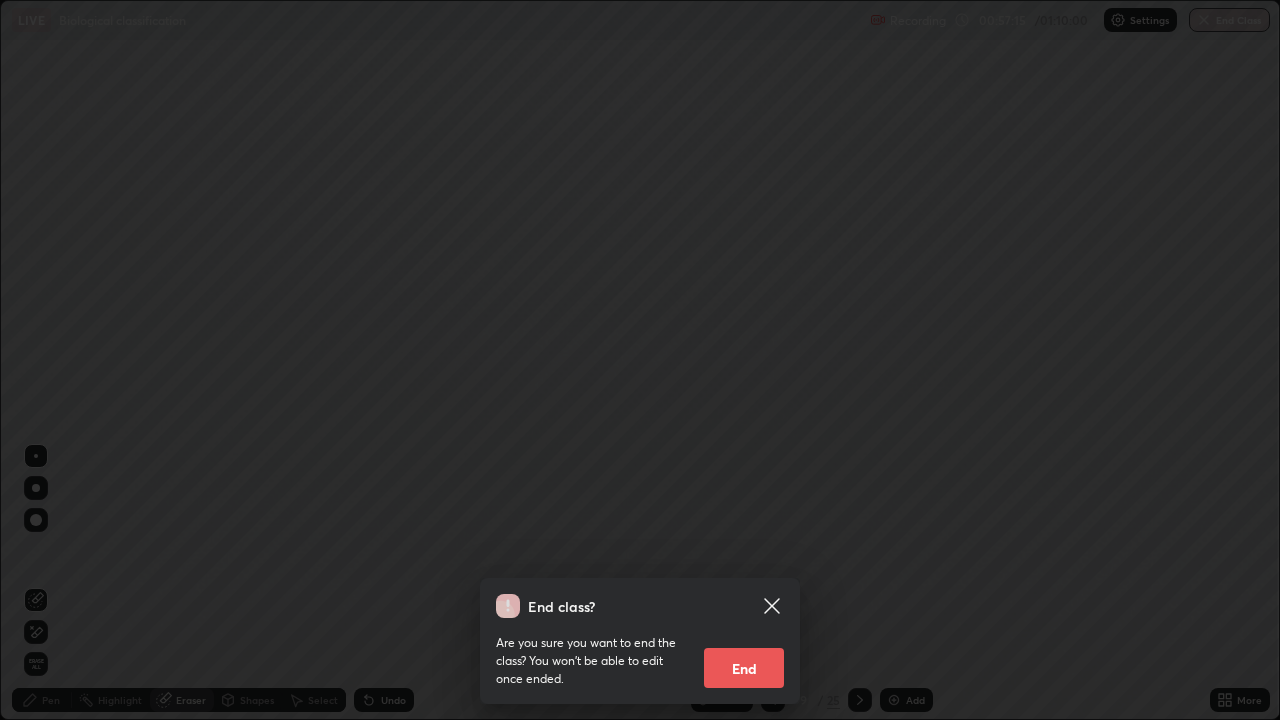click on "End" at bounding box center (744, 668) 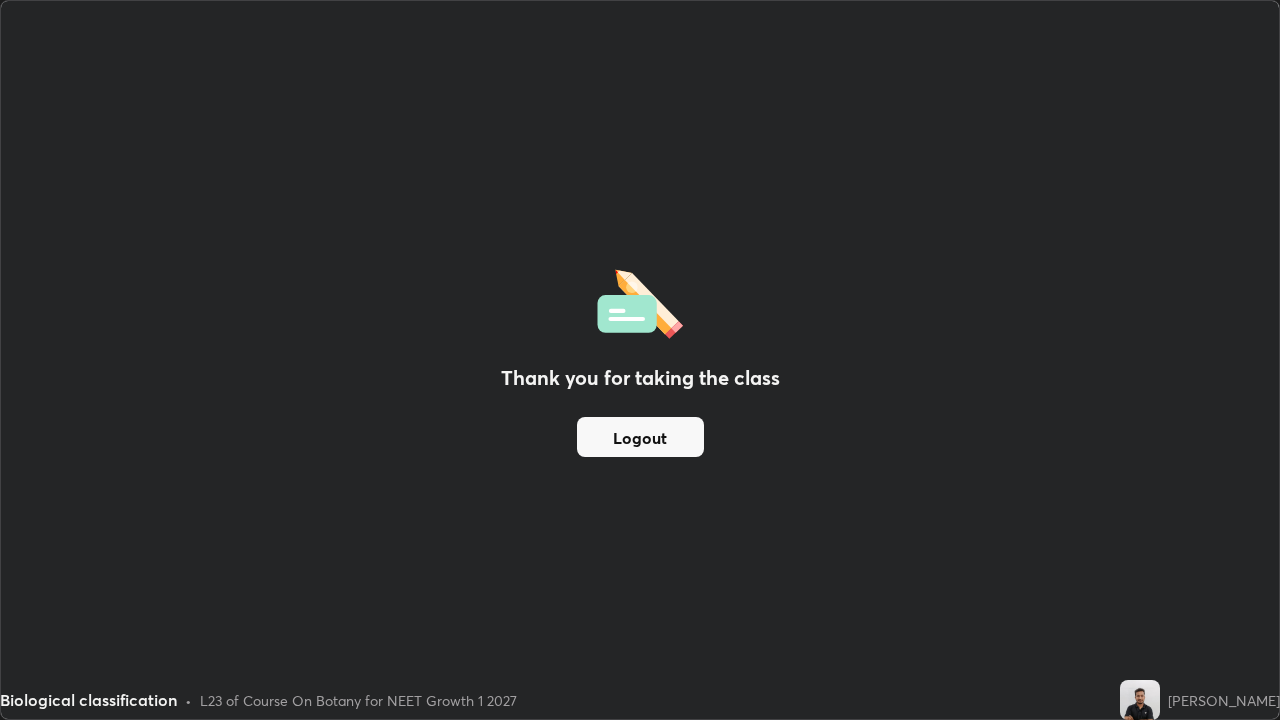 click on "Logout" at bounding box center [640, 437] 